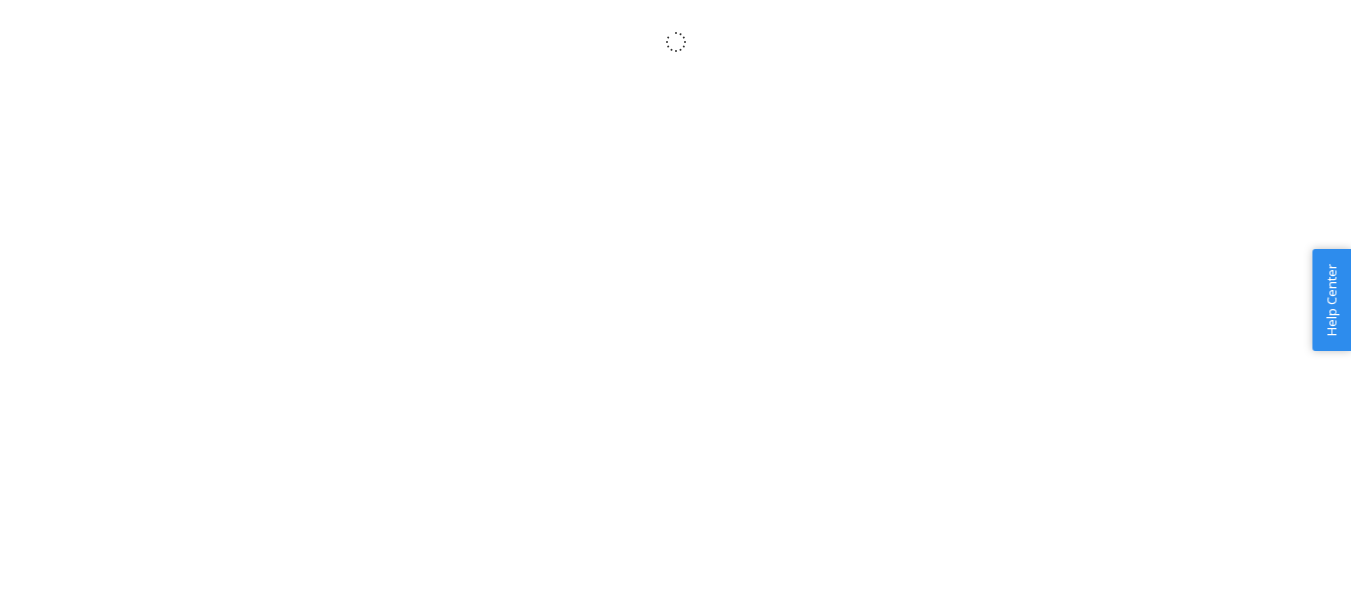 scroll, scrollTop: 0, scrollLeft: 0, axis: both 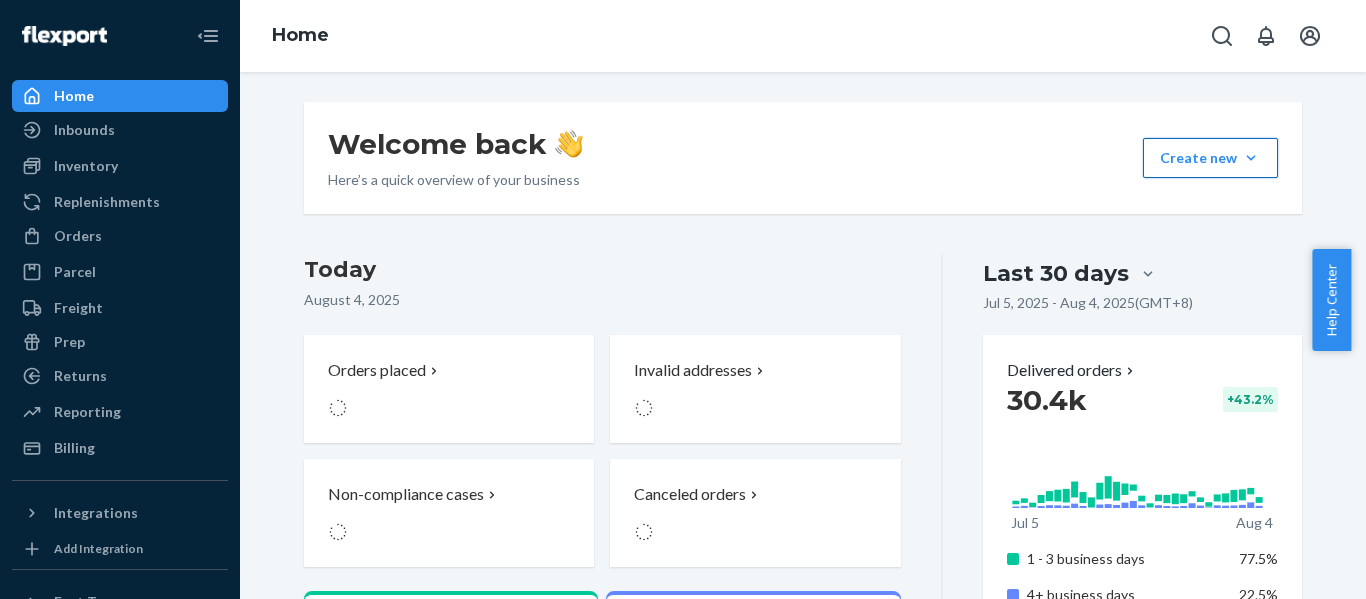 drag, startPoint x: 1230, startPoint y: 160, endPoint x: 1202, endPoint y: 182, distance: 35.608986 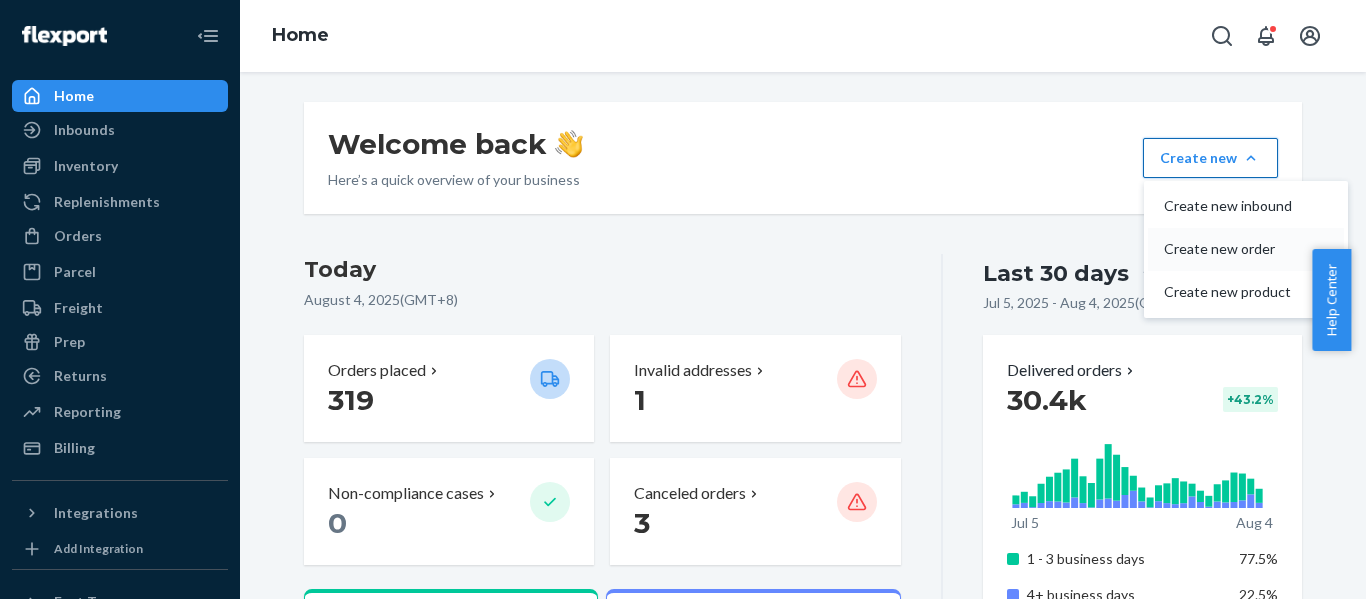 click on "Create new order" at bounding box center (1228, 249) 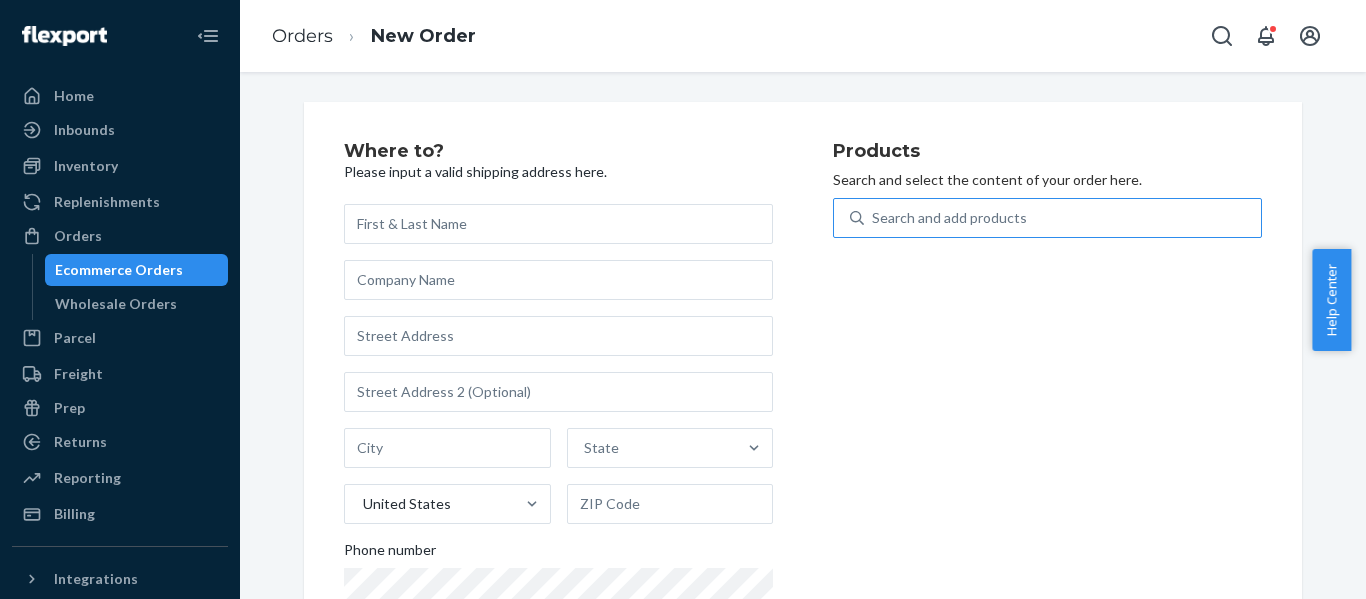 click on "Search and add products" at bounding box center [949, 218] 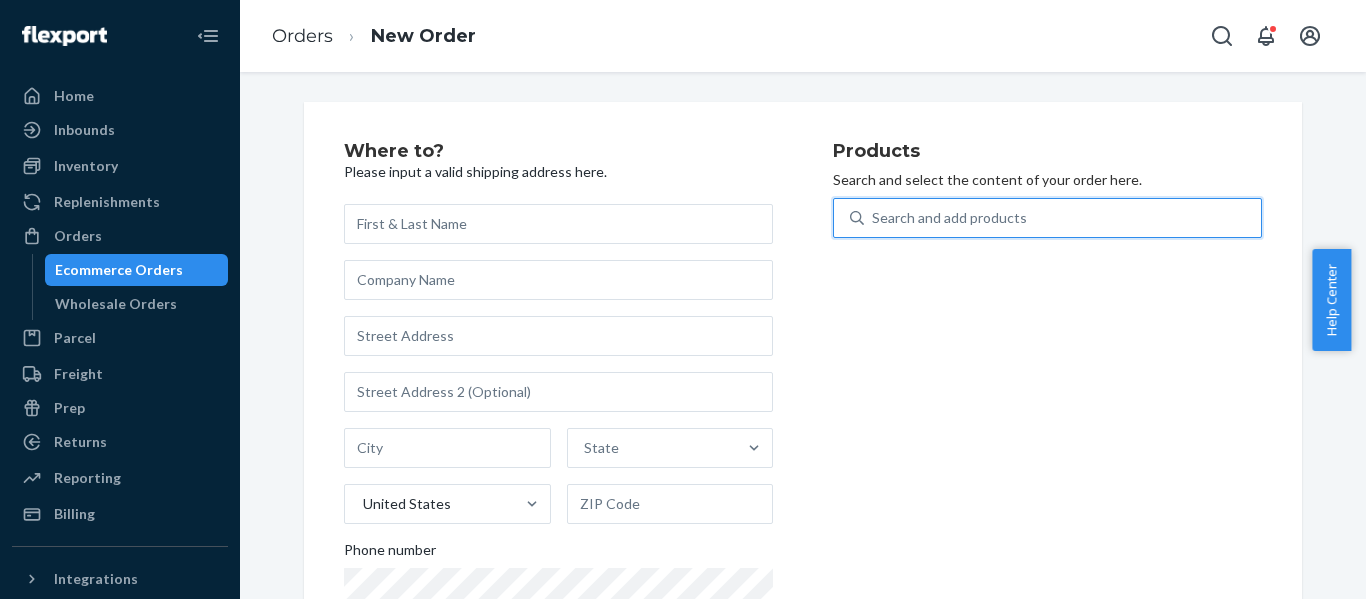 paste on "REST-ESSS01K" 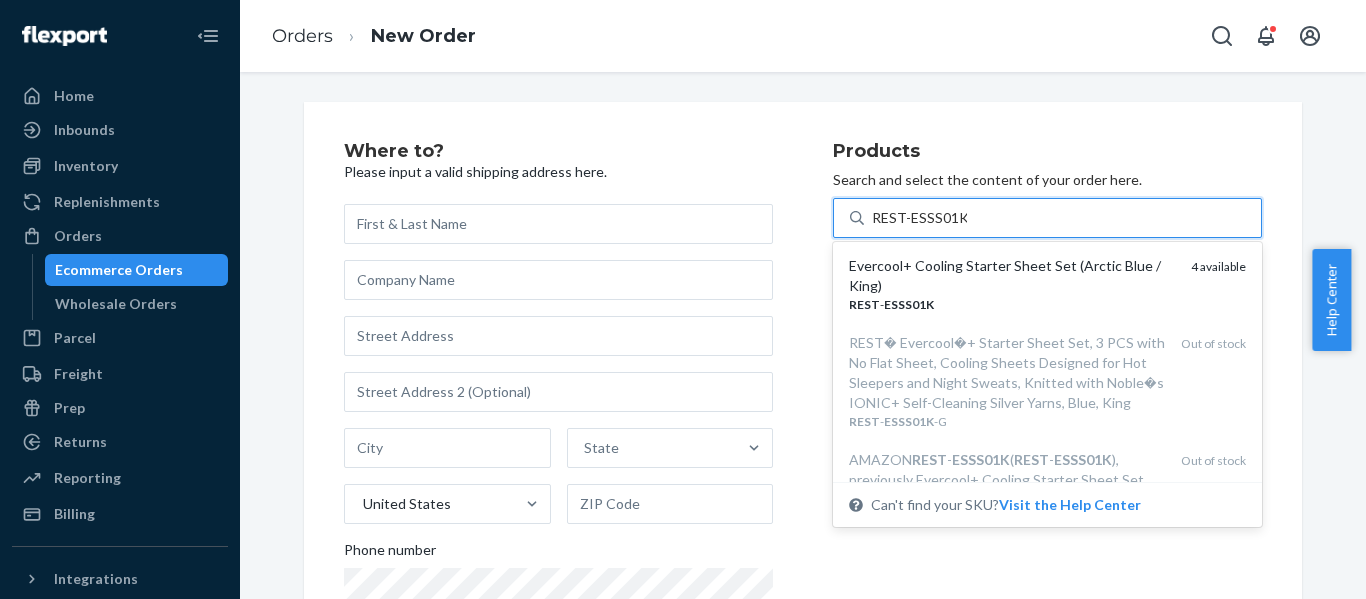 type on "REST-ESSS01K" 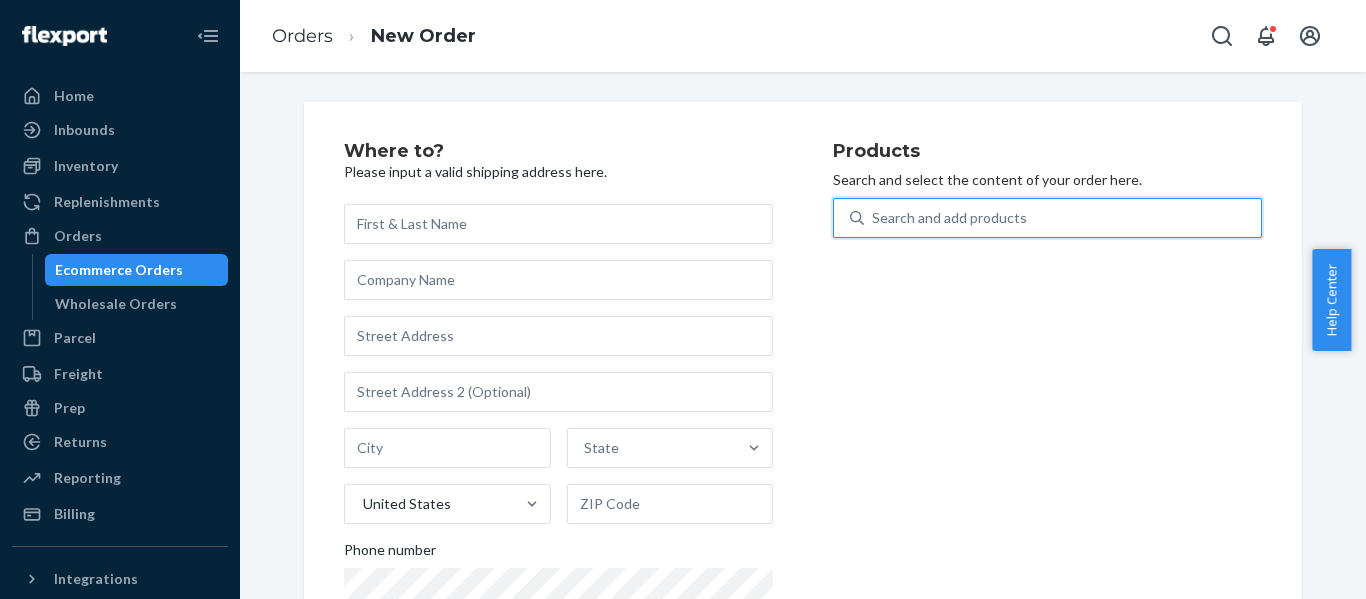 click on "Search and add products" at bounding box center (949, 218) 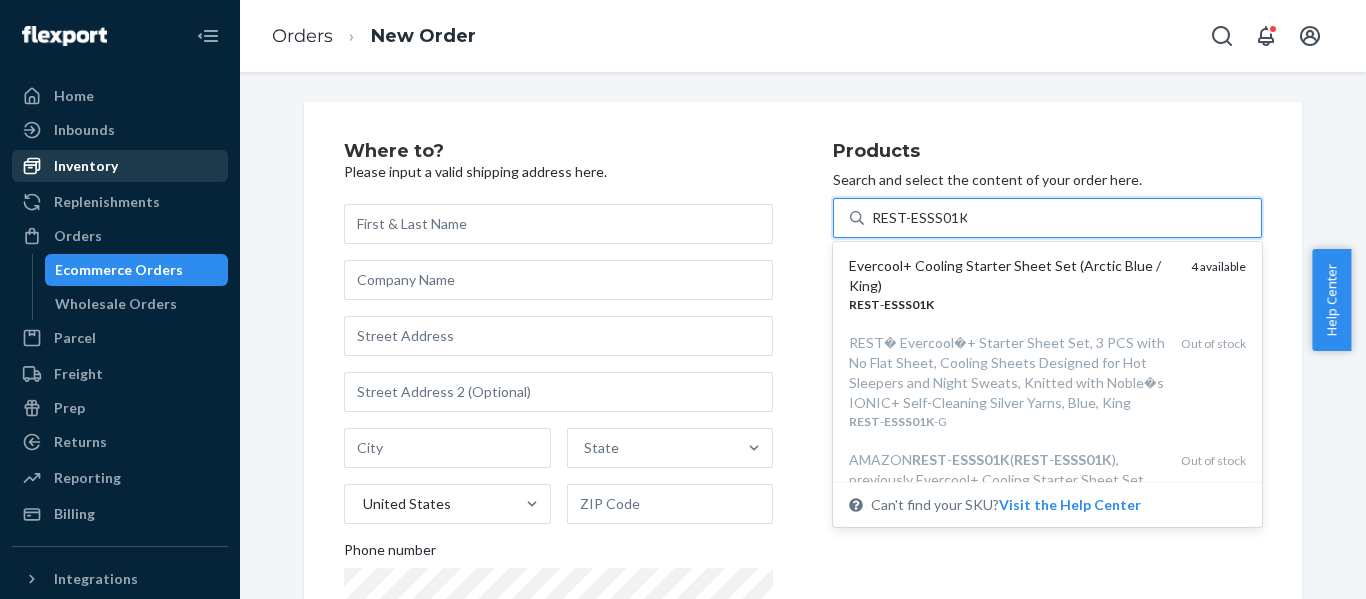type on "REST-ESSS01K" 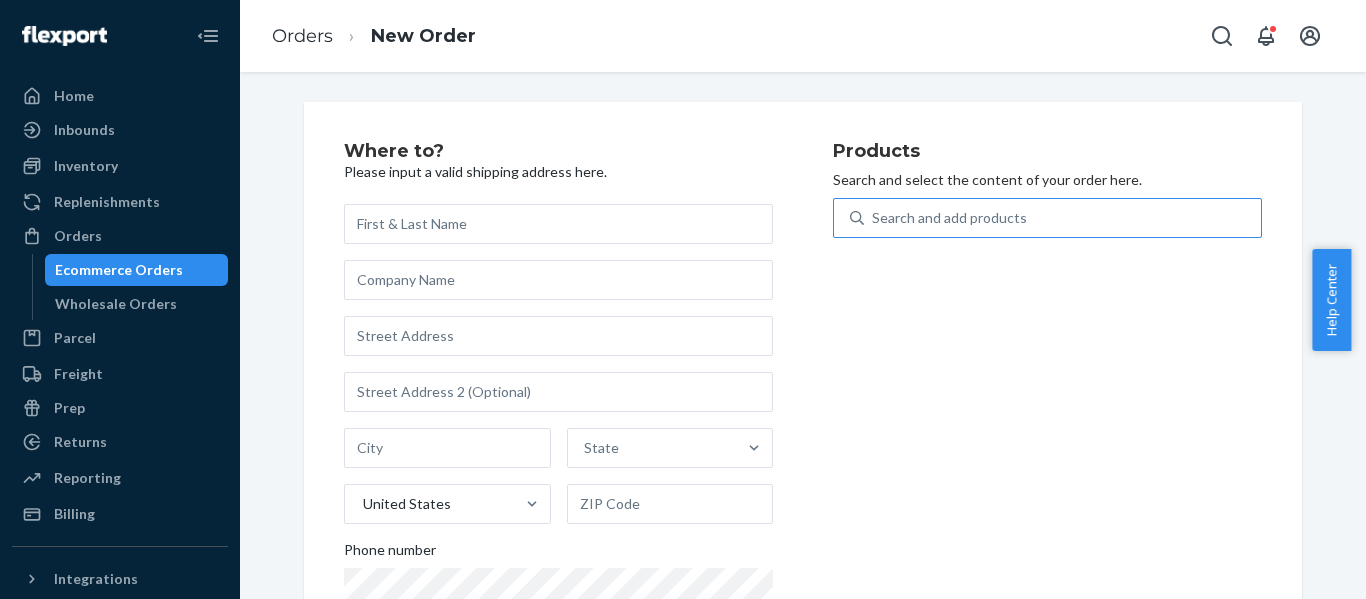 click on "Search and add products" at bounding box center (949, 218) 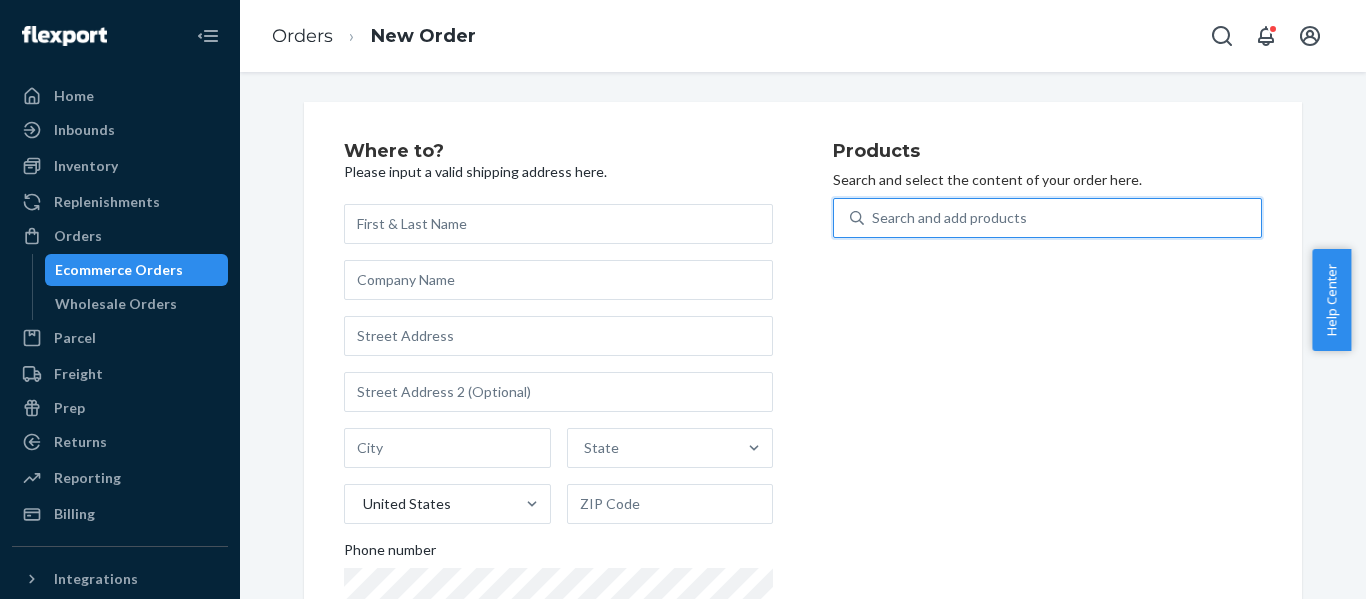 paste on "REST-ESSS01QK" 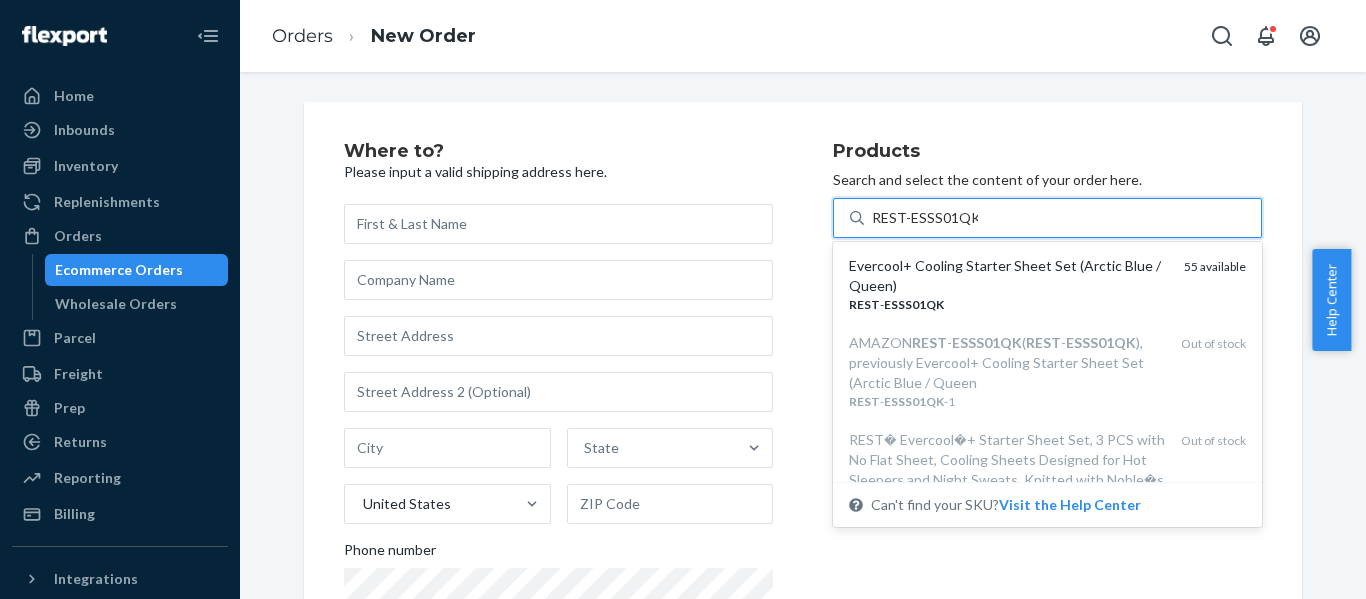 type on "REST-ESSS01QK" 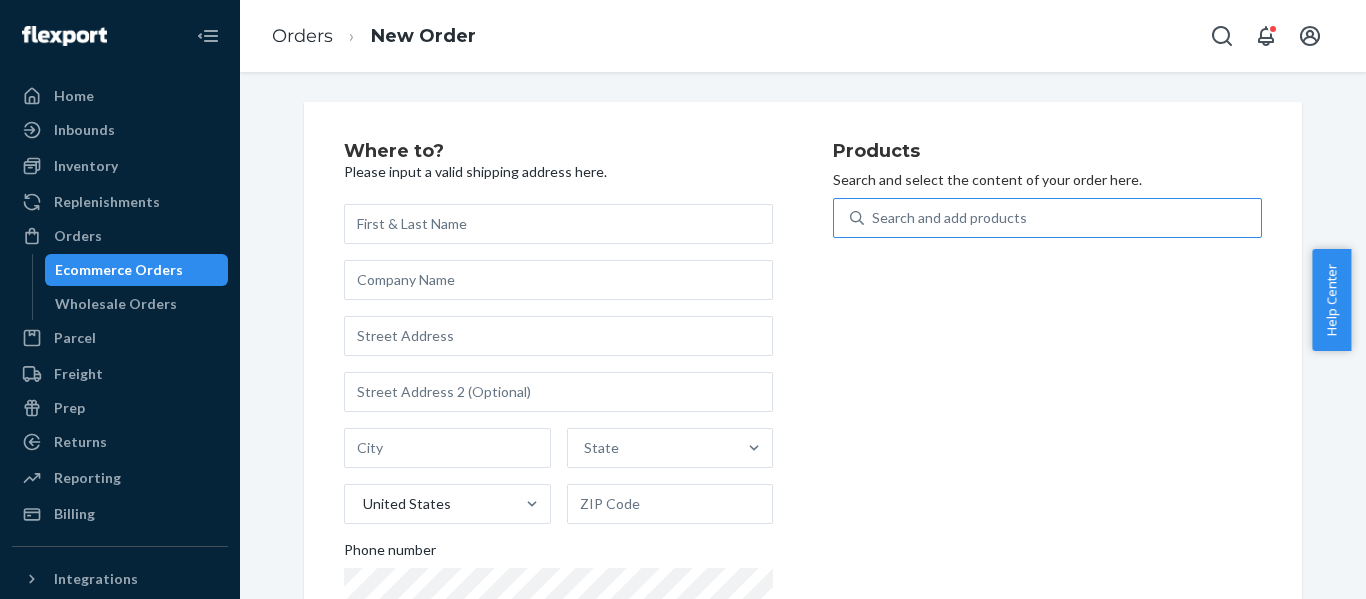 click on "Search and add products" at bounding box center [949, 218] 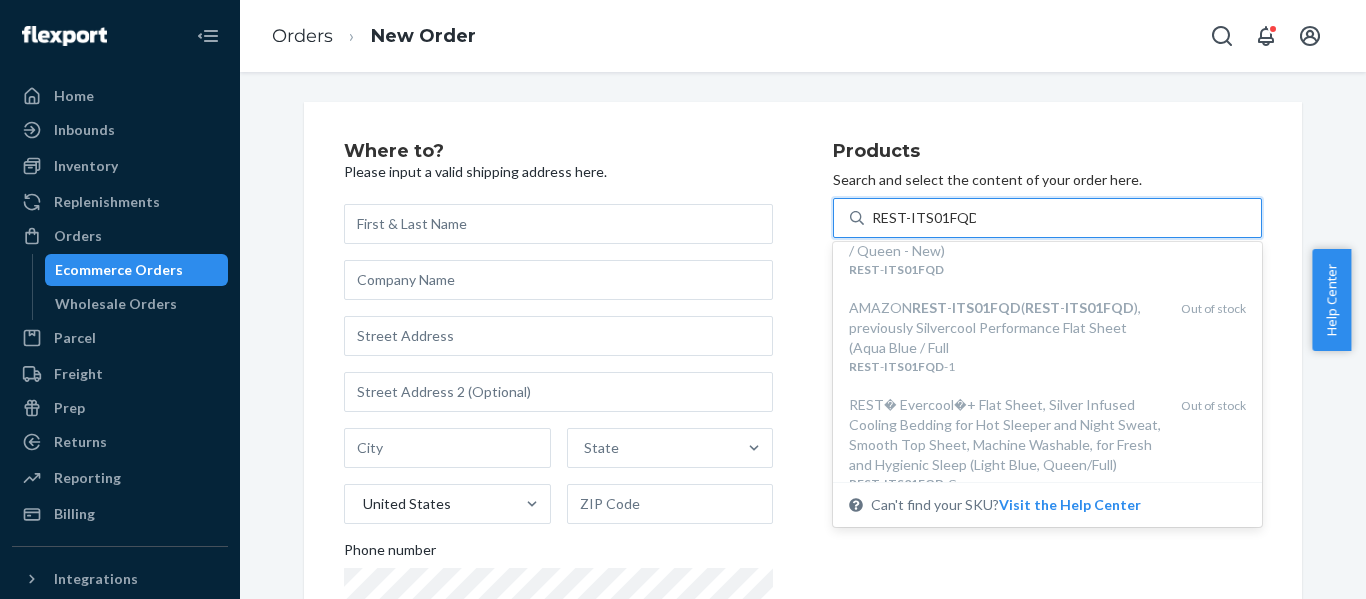 scroll, scrollTop: 0, scrollLeft: 0, axis: both 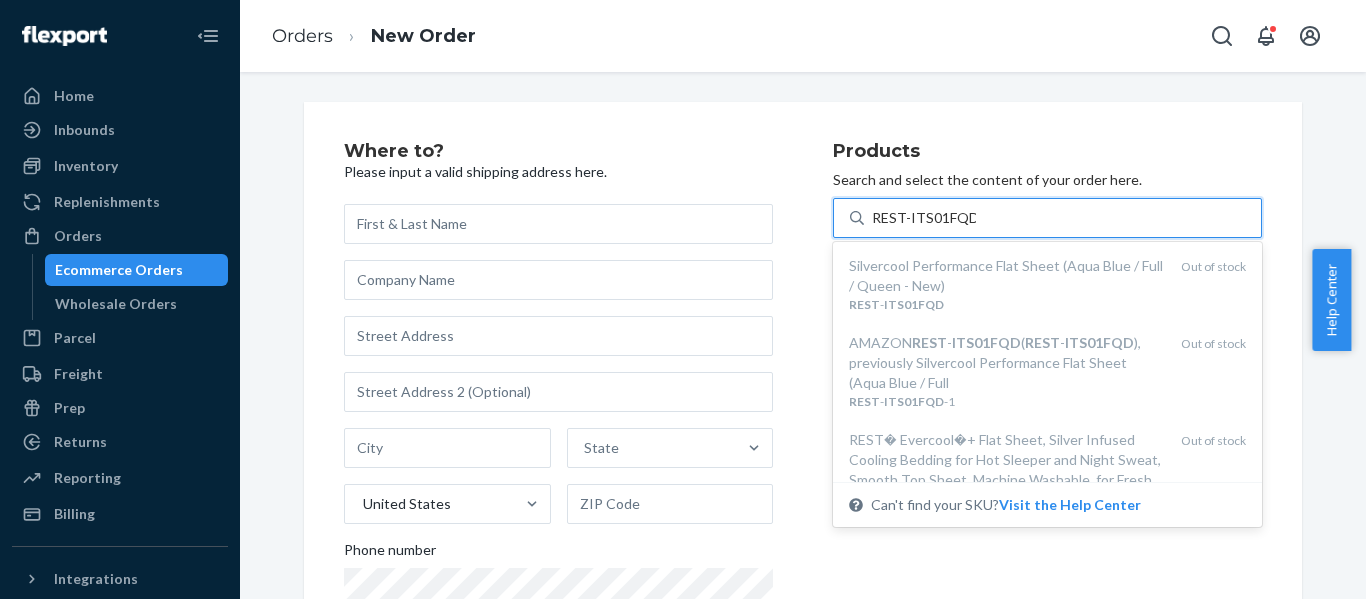 type on "REST-ITS01FQD" 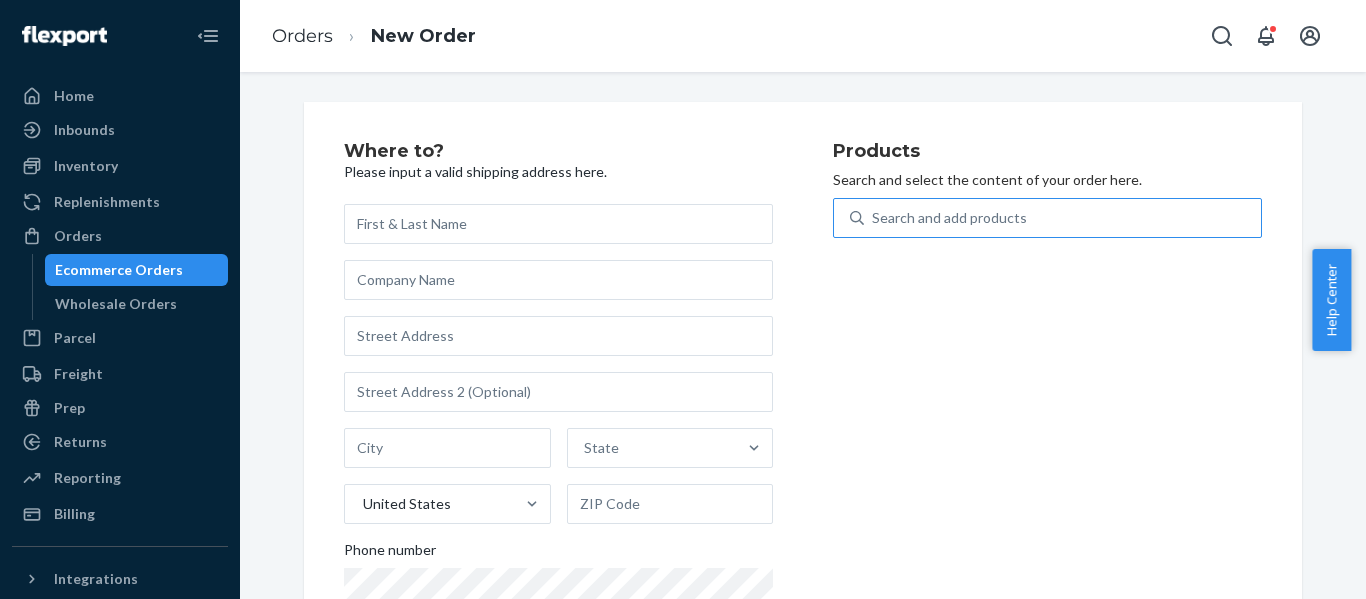 click on "Search and add products" at bounding box center [949, 218] 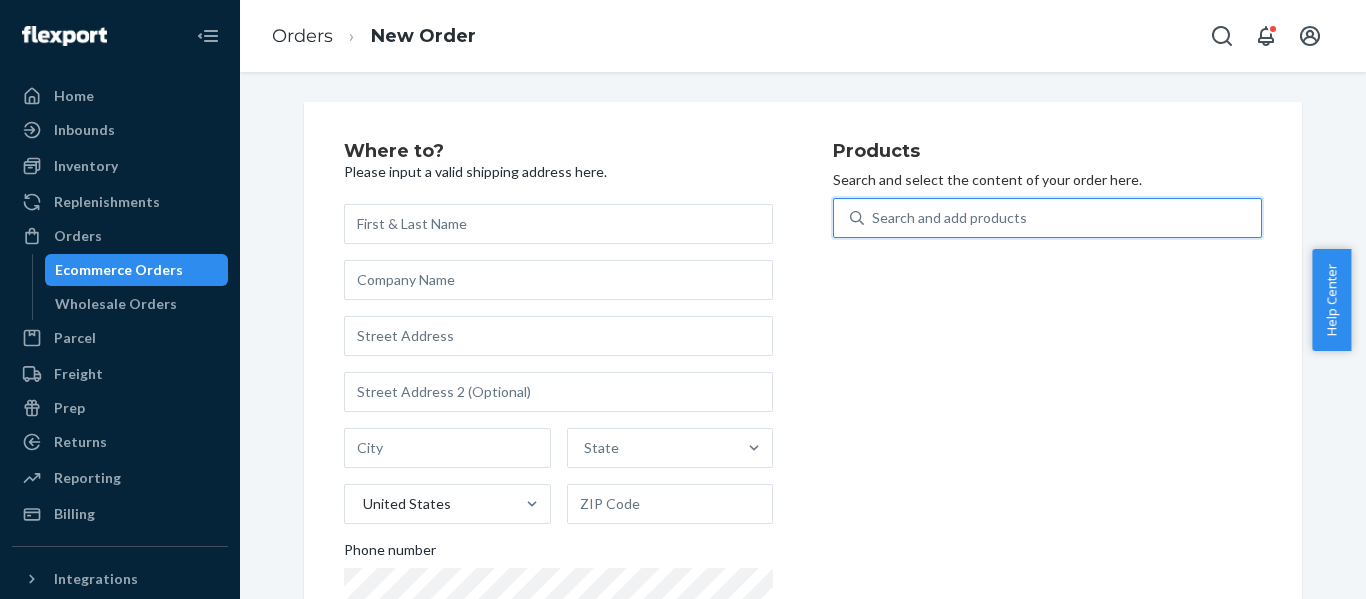 paste on "REST-IFS06QK" 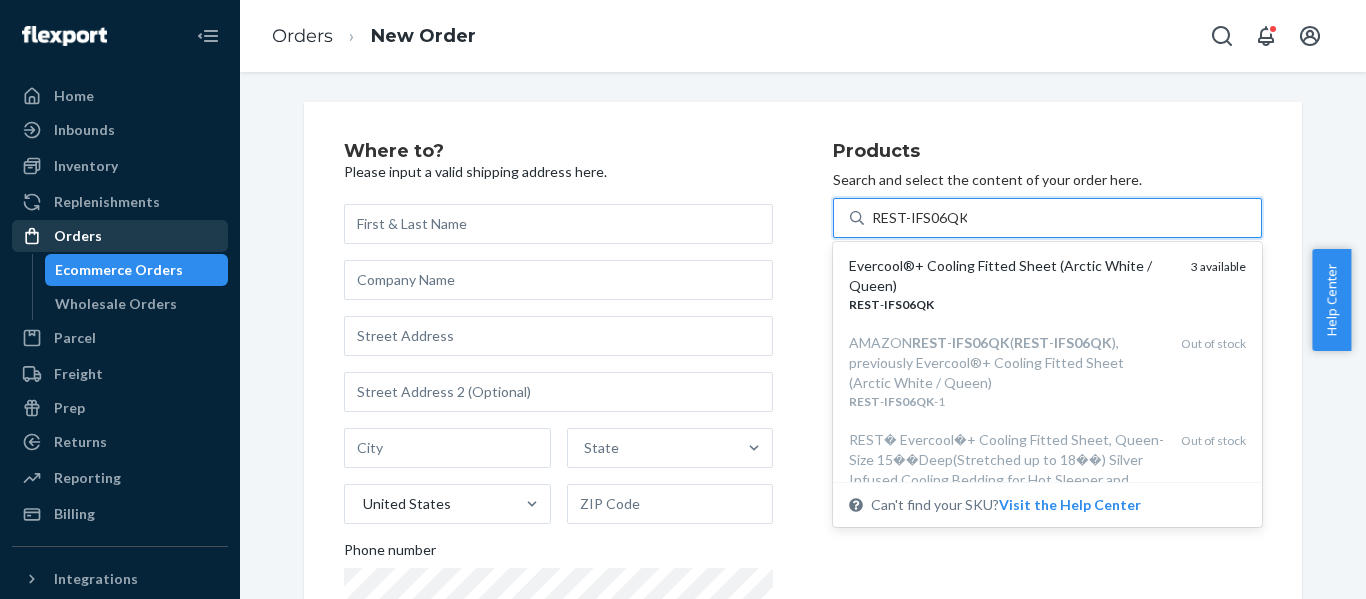 type on "REST-IFS06QK" 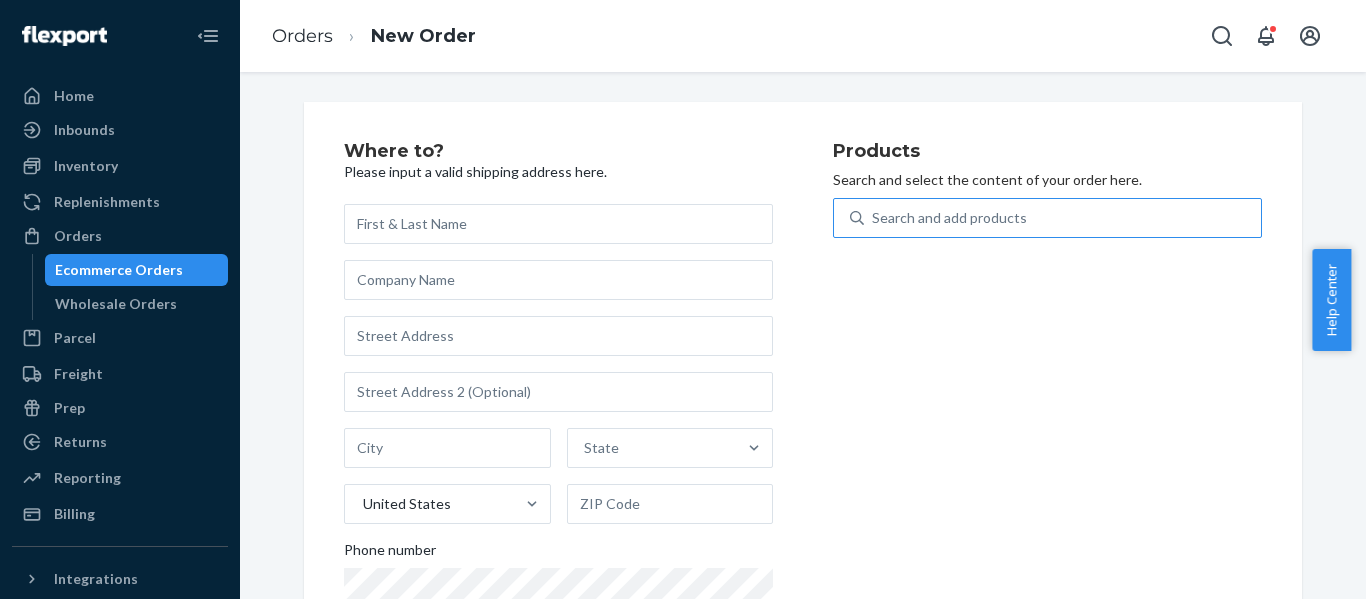 click on "Search and add products" at bounding box center [949, 218] 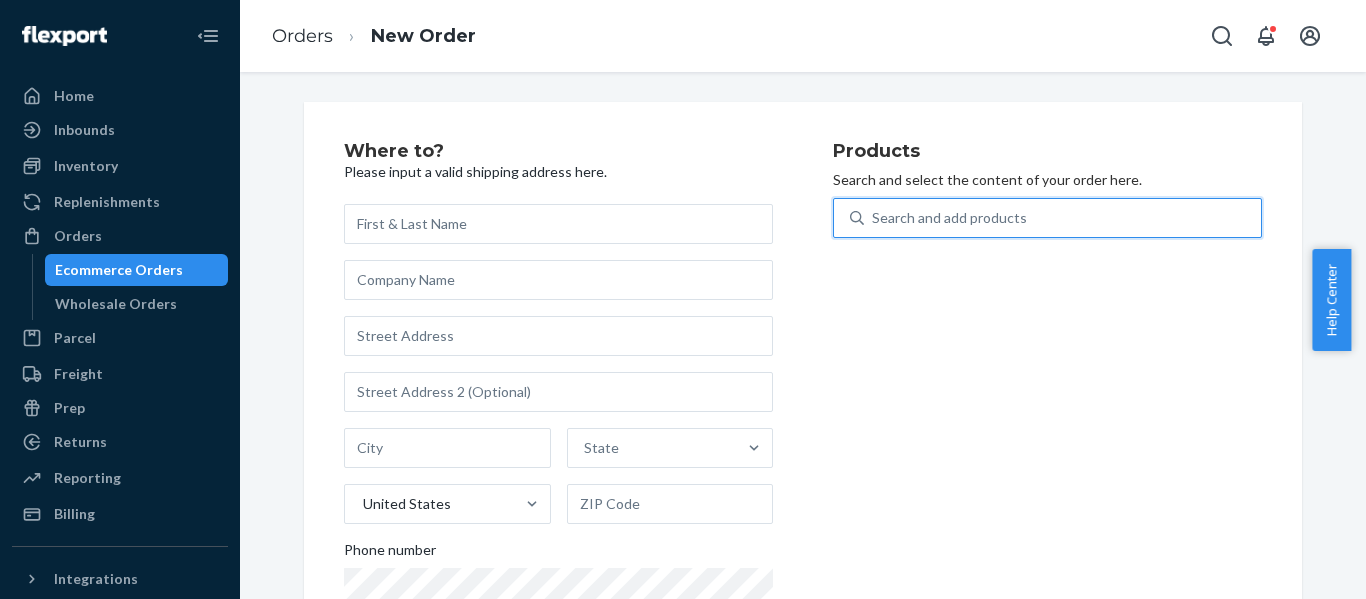 paste on "REST-ITS01FQD" 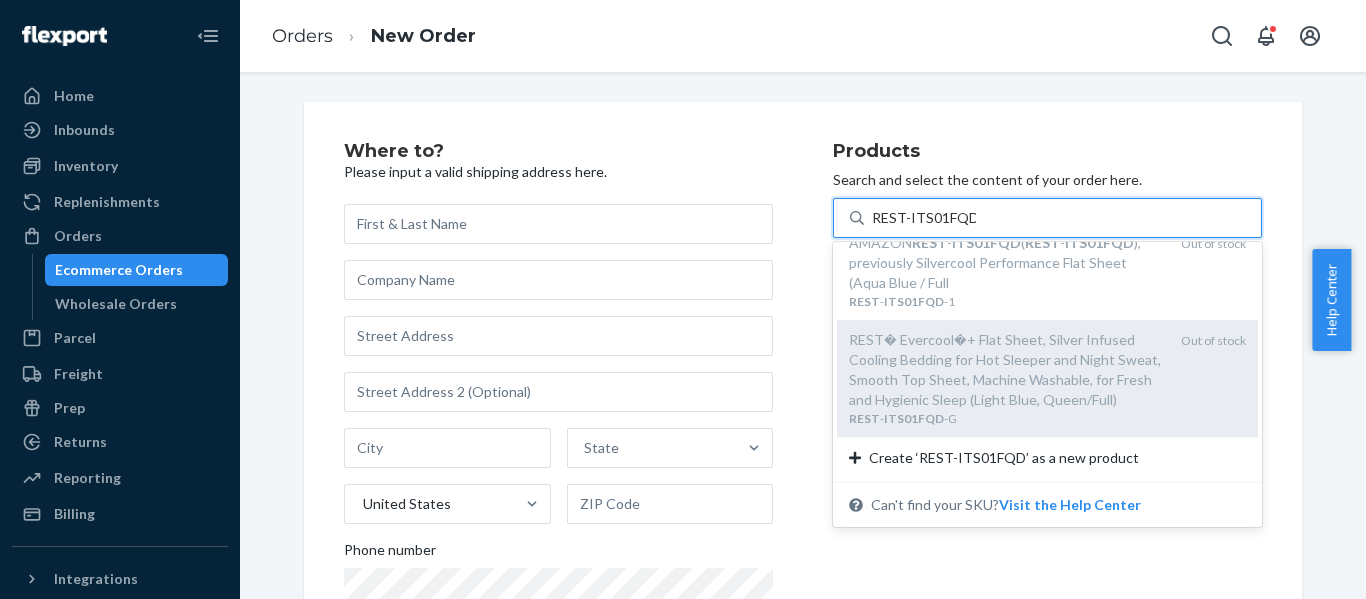 scroll, scrollTop: 0, scrollLeft: 0, axis: both 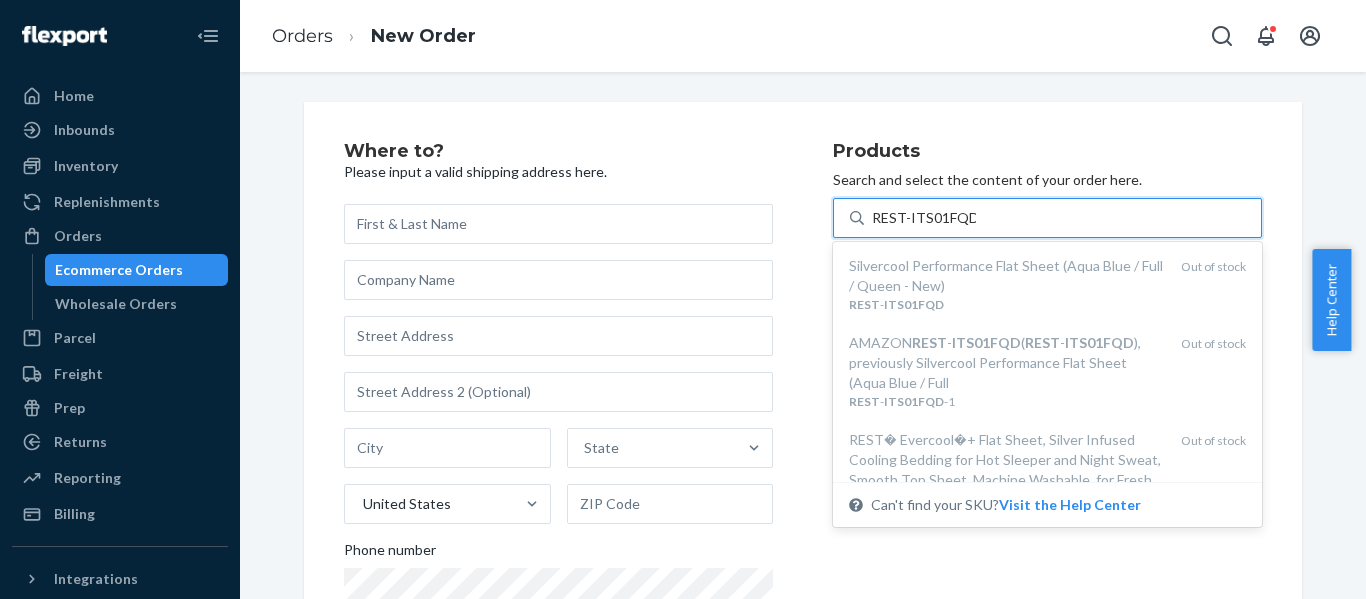 type on "REST-ITS01FQD" 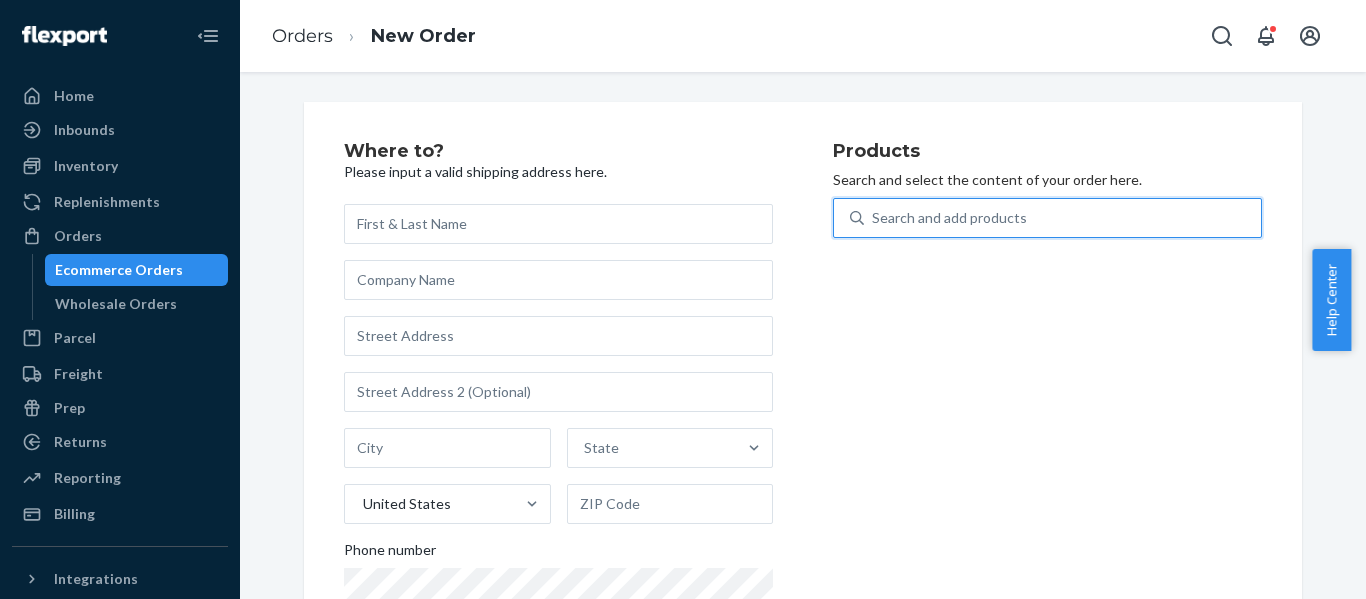 click on "Search and add products" at bounding box center [949, 218] 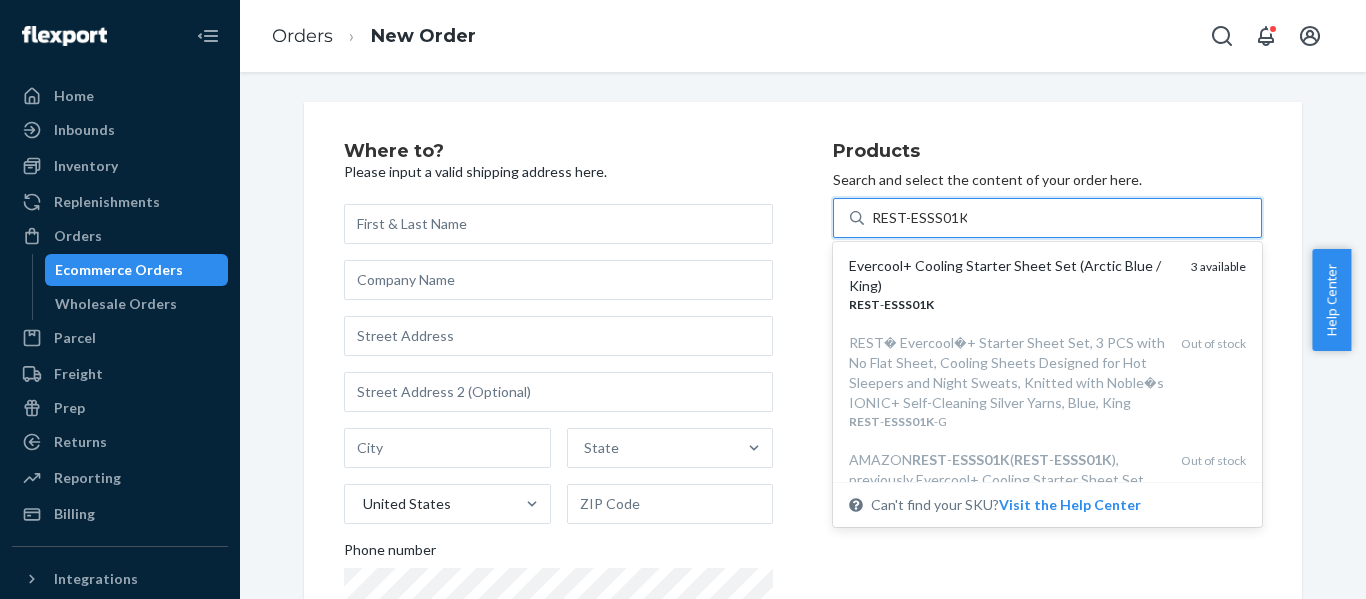 type on "REST-ESSS01K" 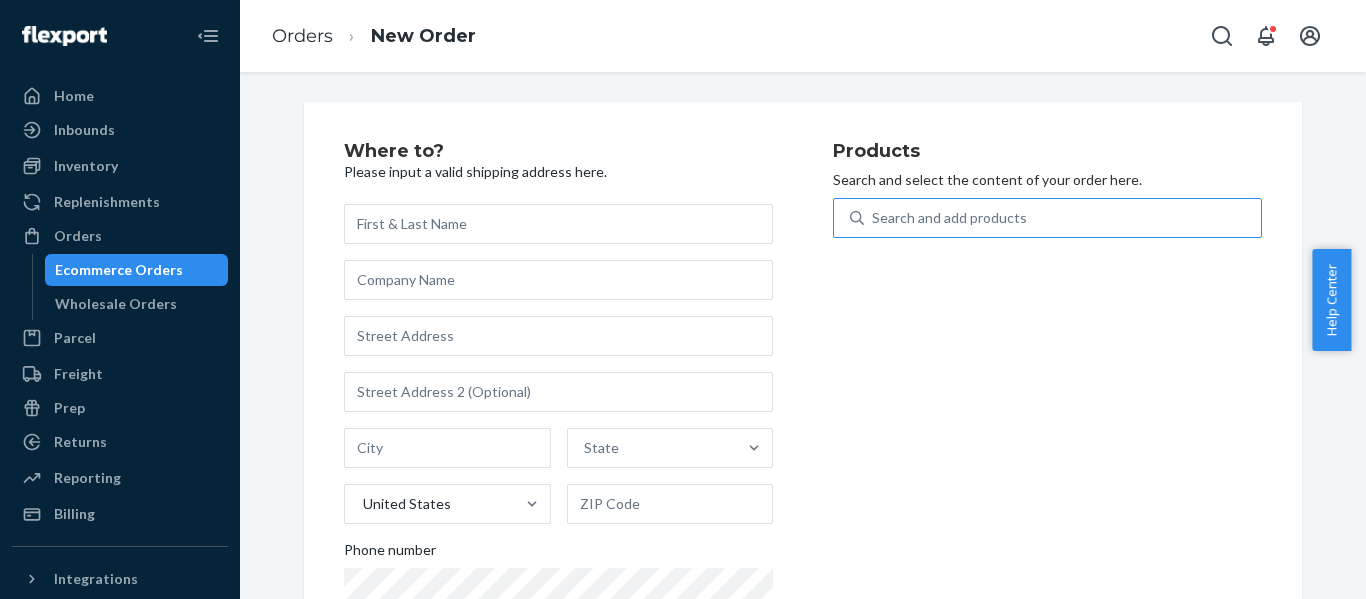 click on "Search and add products" at bounding box center [949, 218] 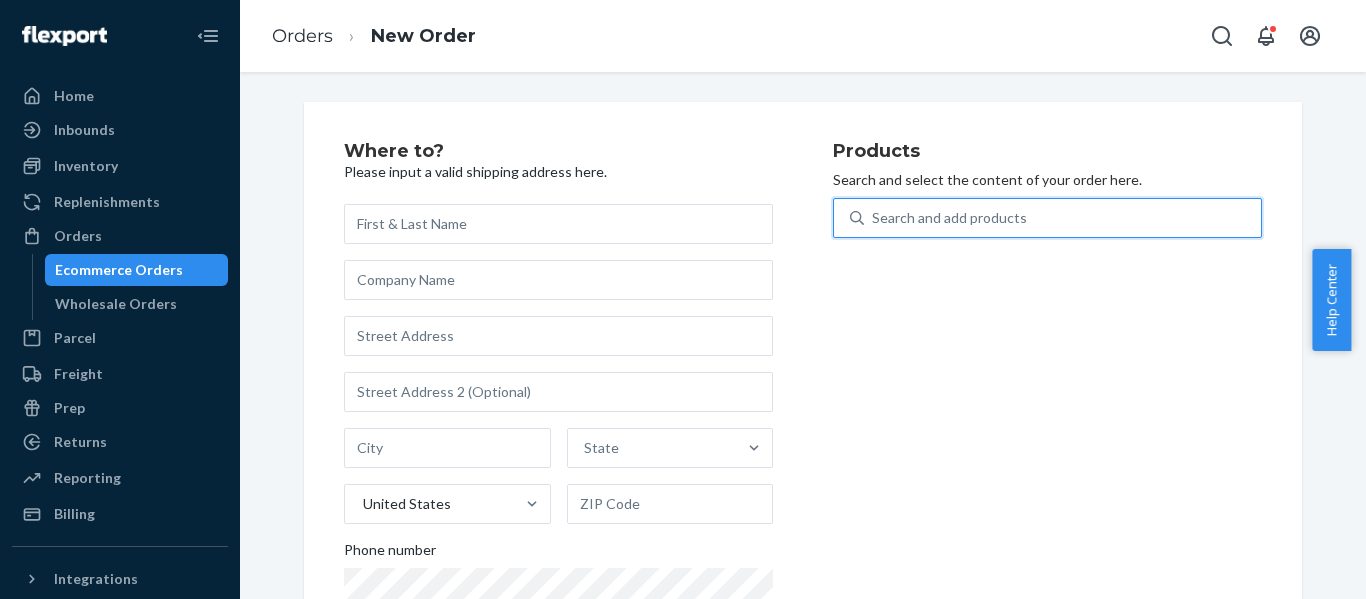 paste on "REST-IFS04TXL" 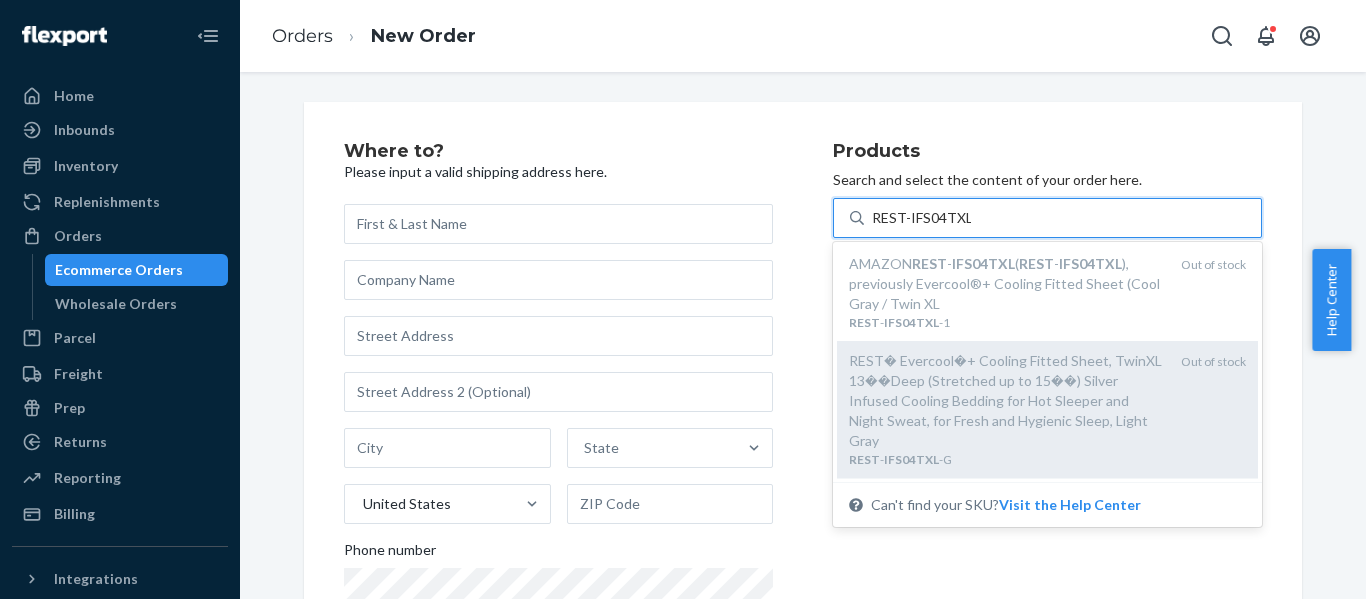scroll, scrollTop: 120, scrollLeft: 0, axis: vertical 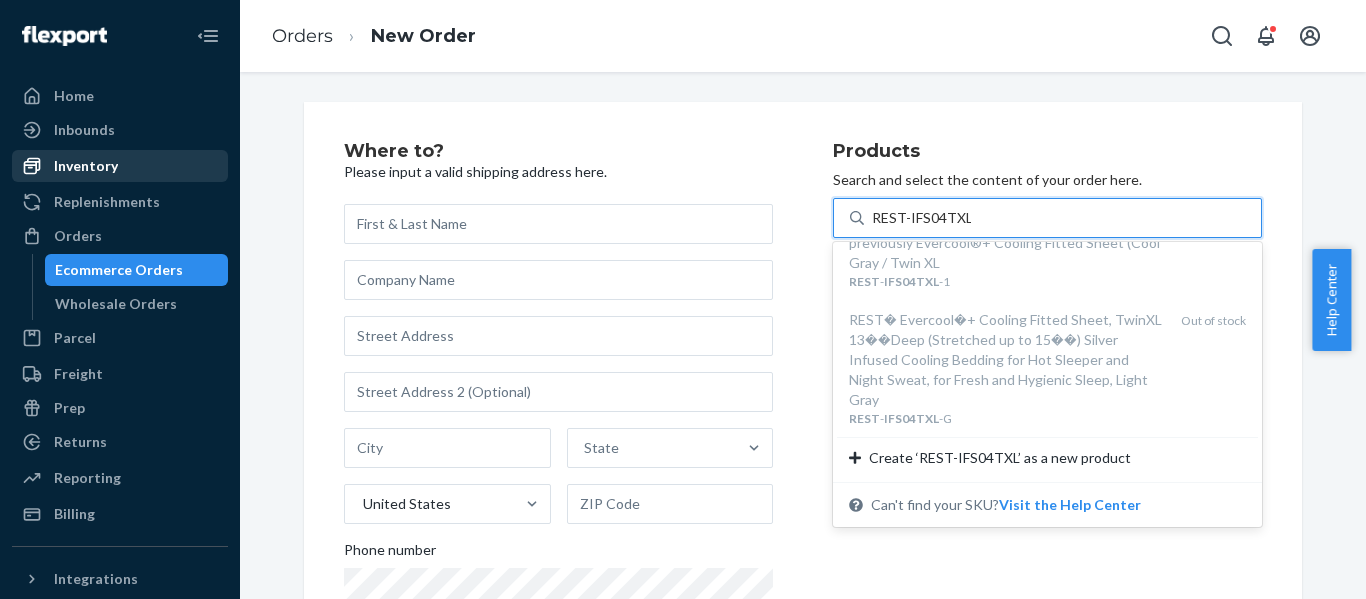 type on "REST-IFS04TXL" 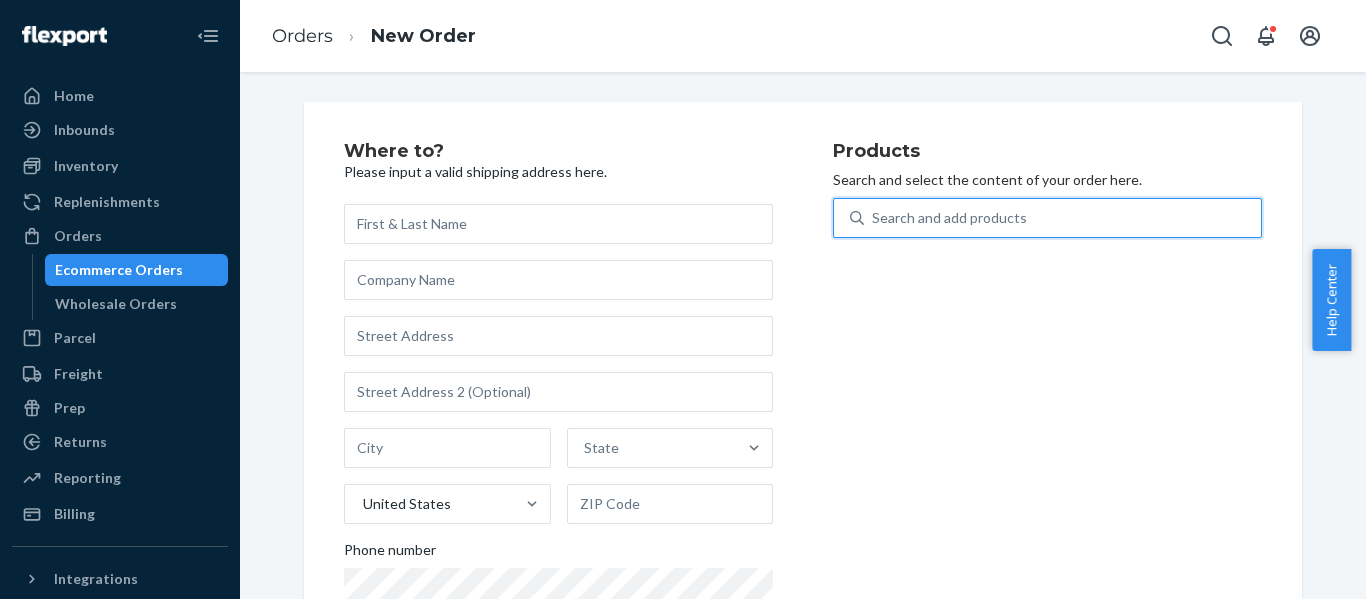 click on "Search and add products" at bounding box center [949, 218] 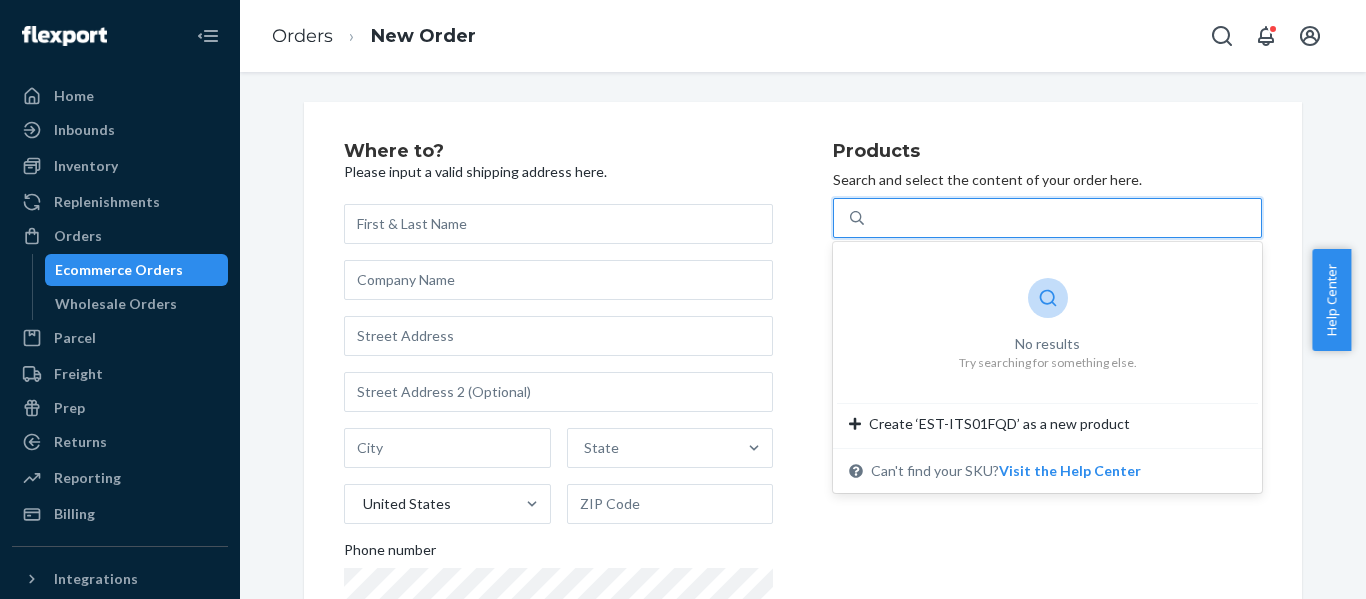 click on "EST-ITS01FQD" at bounding box center (1062, 218) 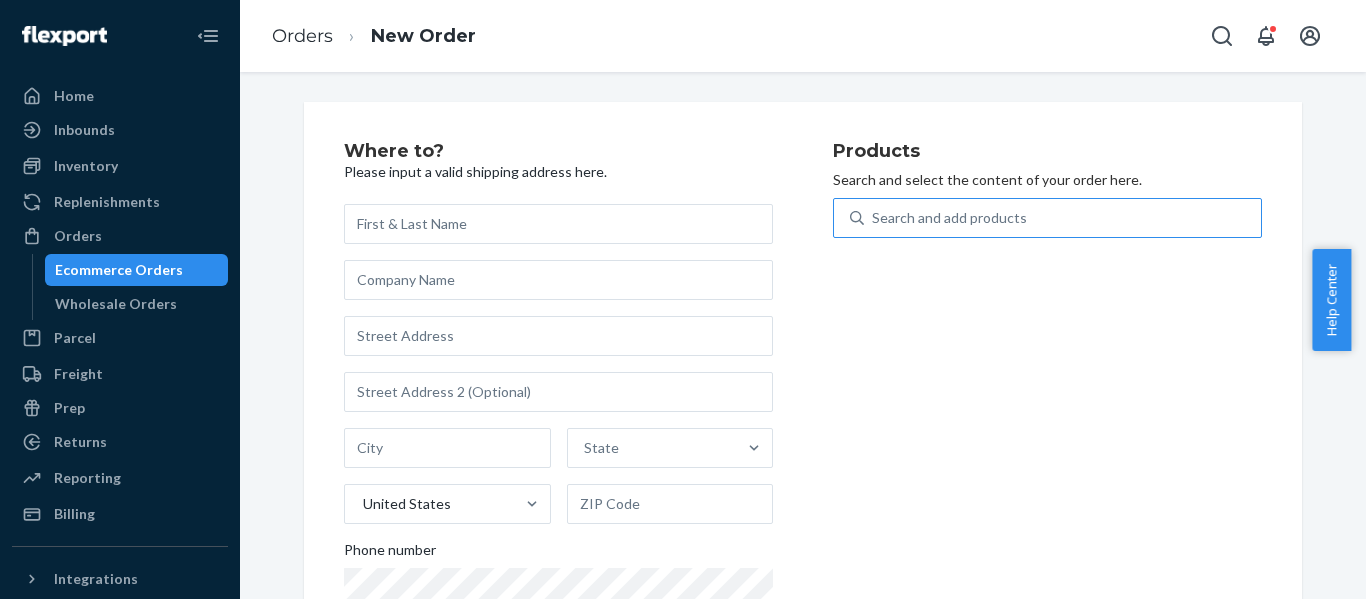 click on "Search and add products" at bounding box center (949, 218) 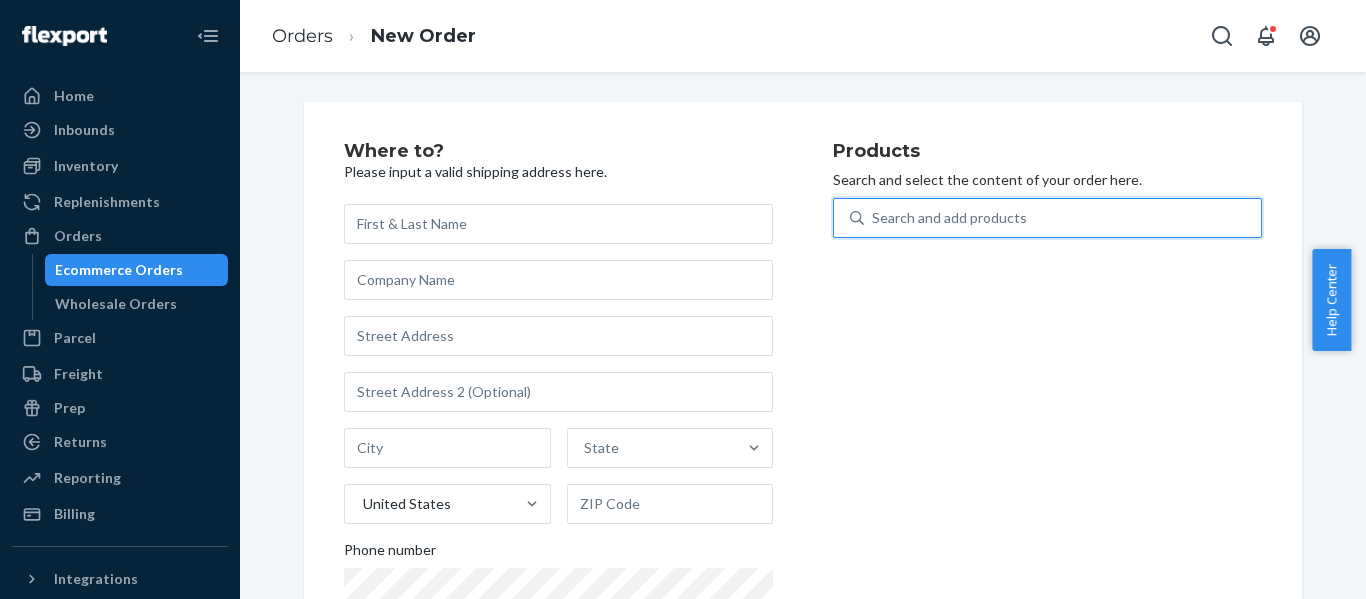 paste on "REST-ITS01FQD" 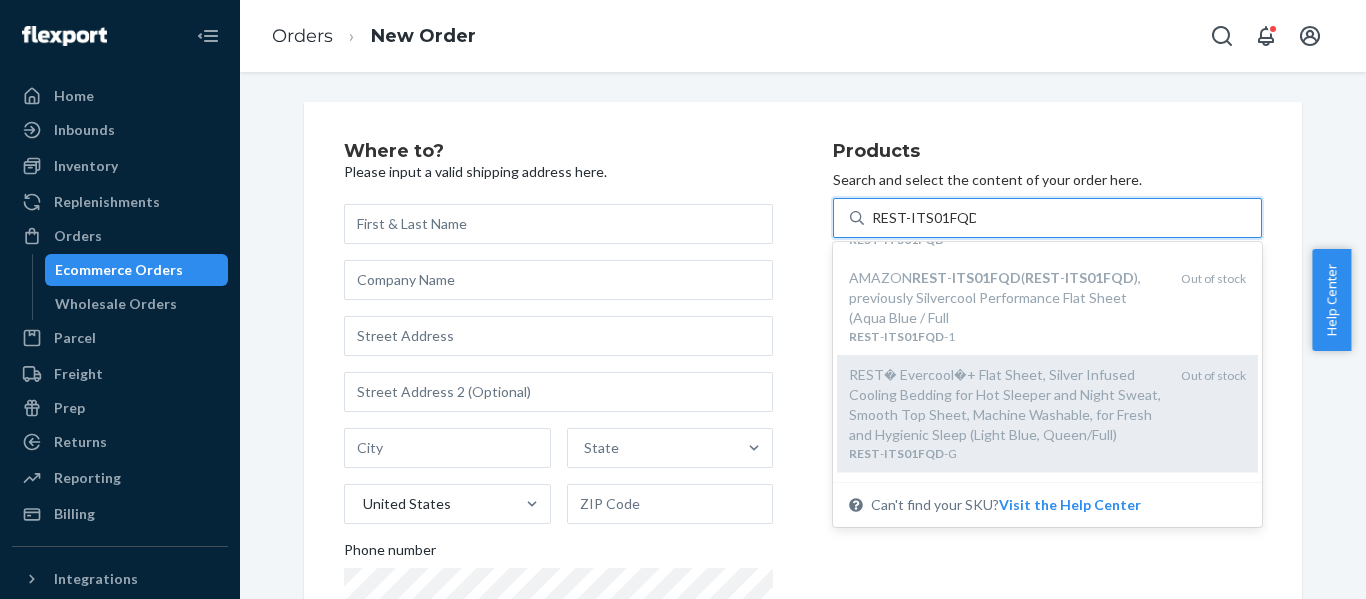 scroll, scrollTop: 100, scrollLeft: 0, axis: vertical 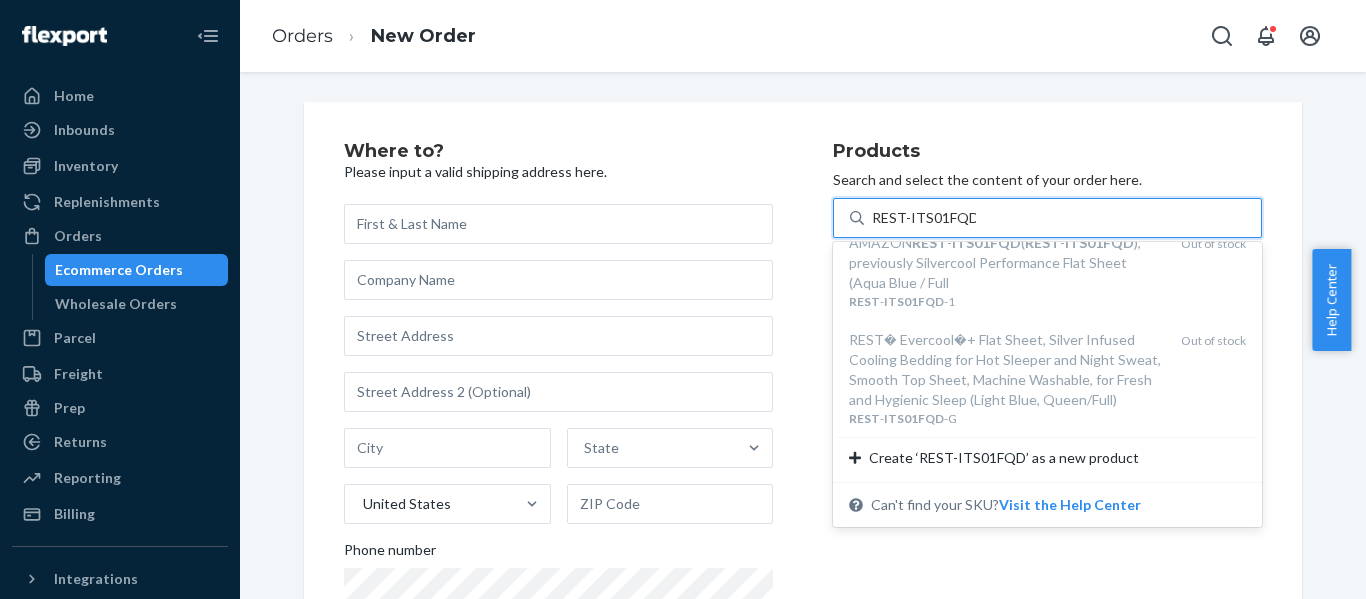 type on "REST-ITS01FQD" 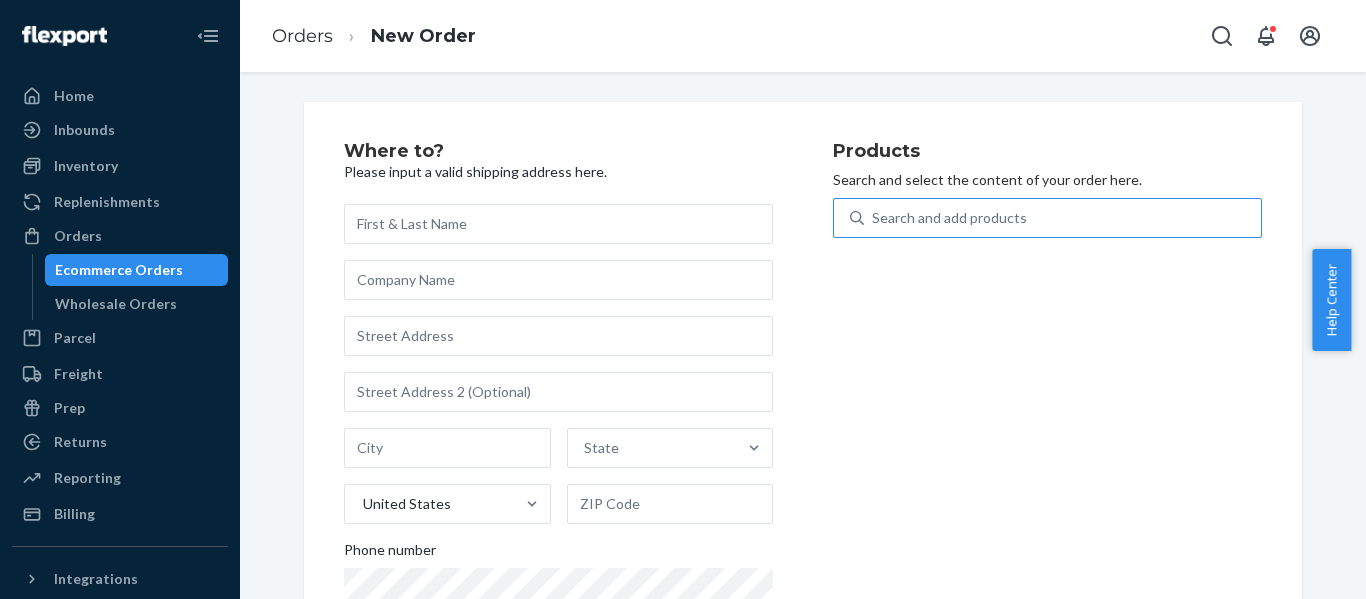 click on "Search and add products" at bounding box center (949, 218) 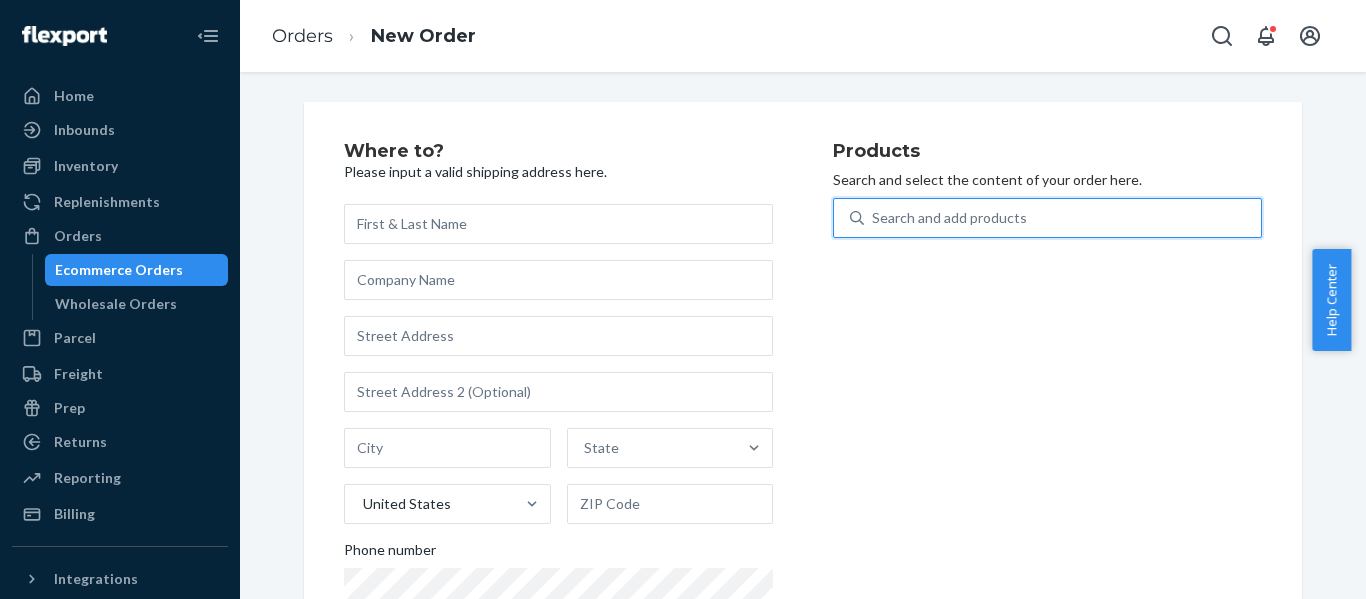 paste on "SKU REST-IPC04S" 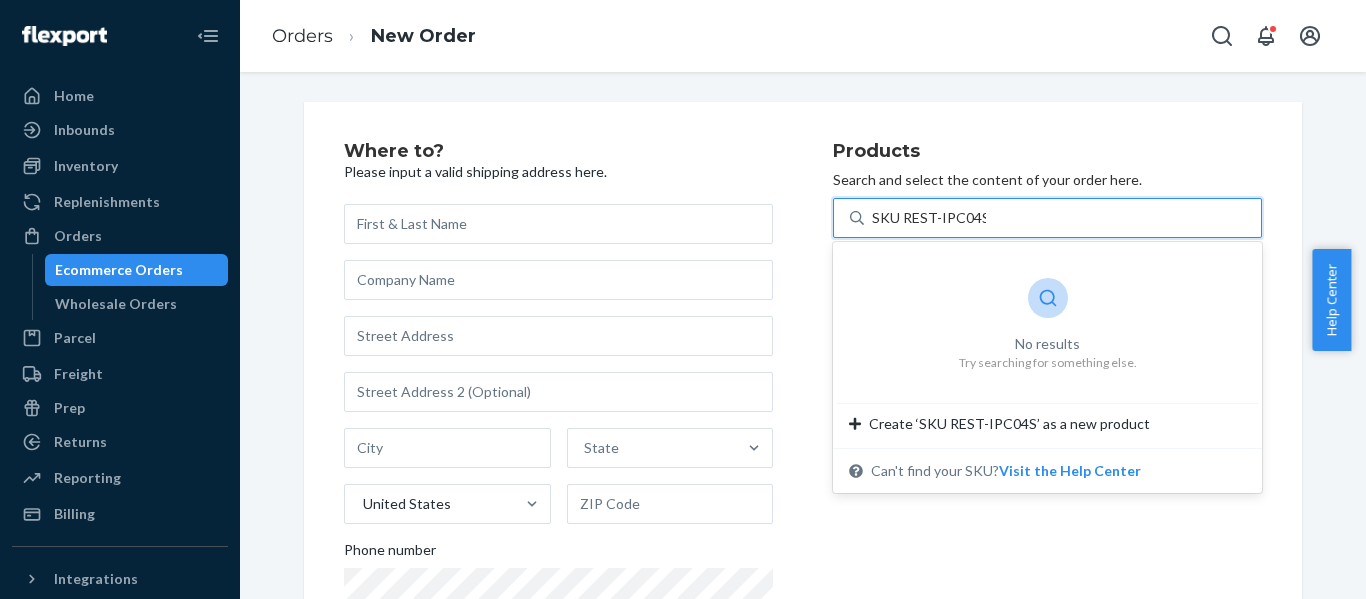 type on "SKU REST-IPC04S" 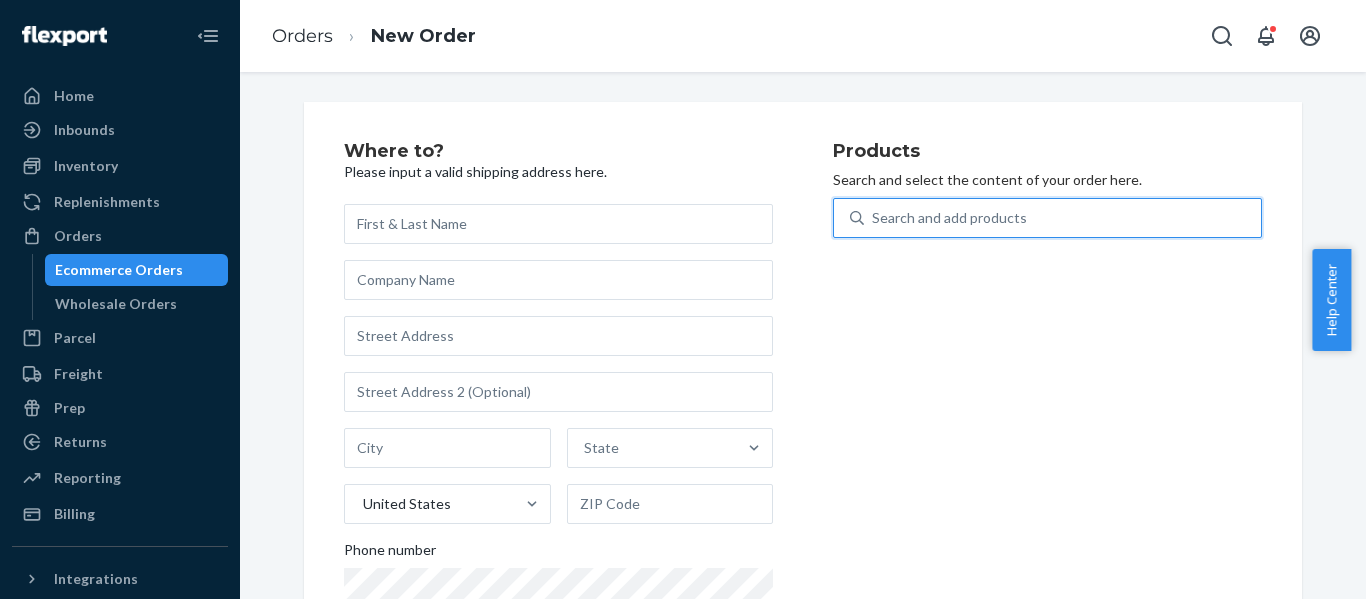 click on "Search and add products" at bounding box center (949, 218) 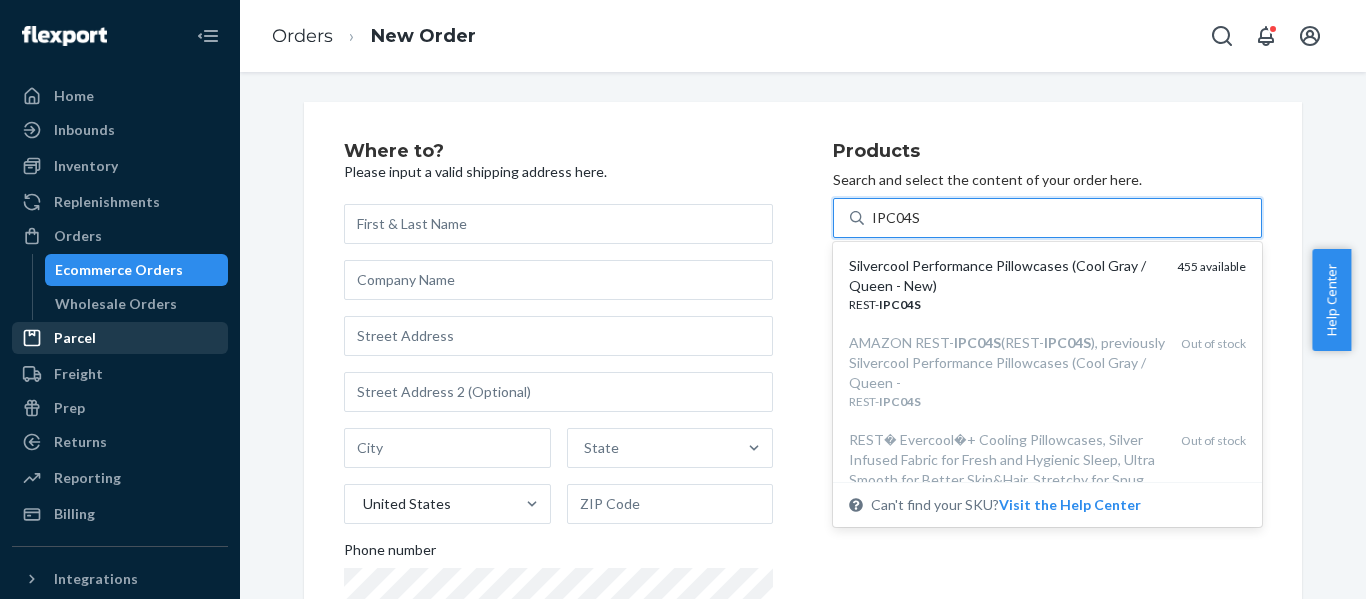 type on "IPC04S" 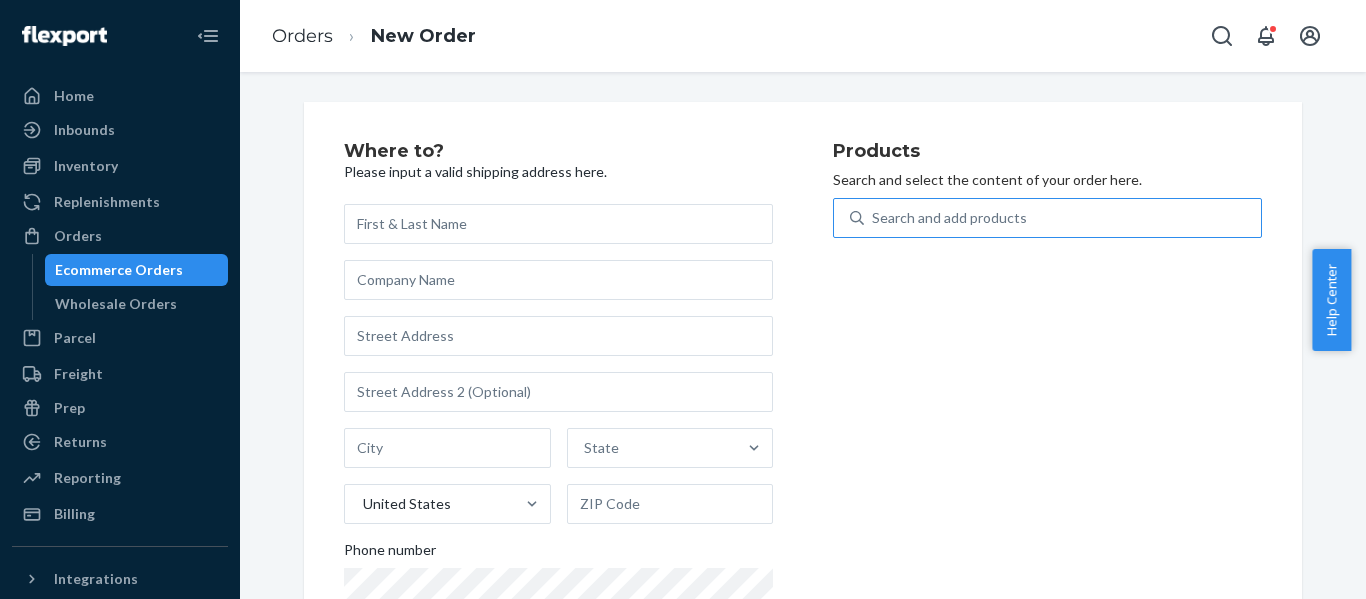 click on "Search and add products" at bounding box center [1062, 218] 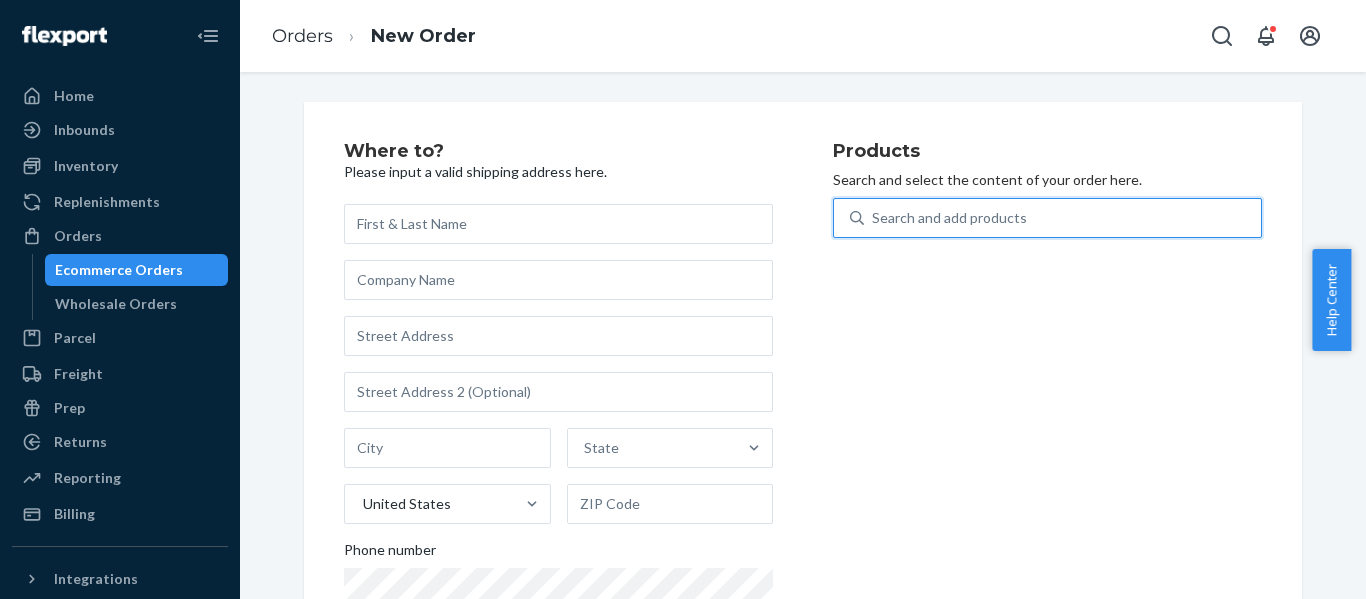 paste on "SKU REST-SCD03T" 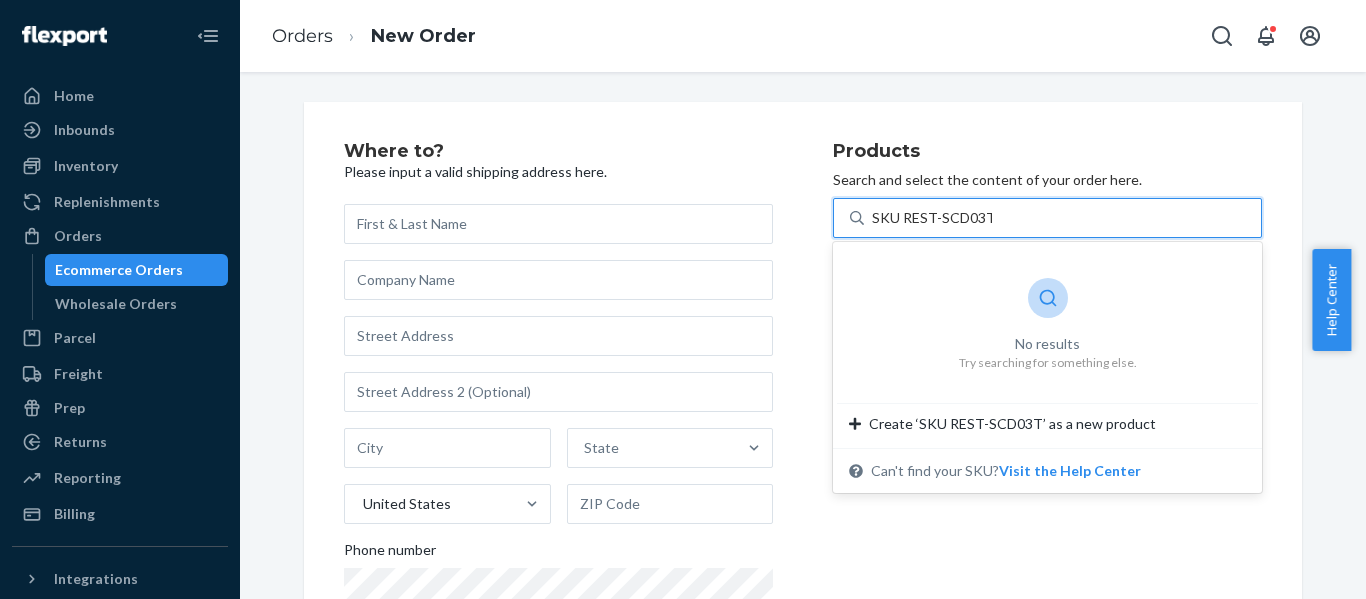 click on "SKU REST-SCD03T" at bounding box center (932, 218) 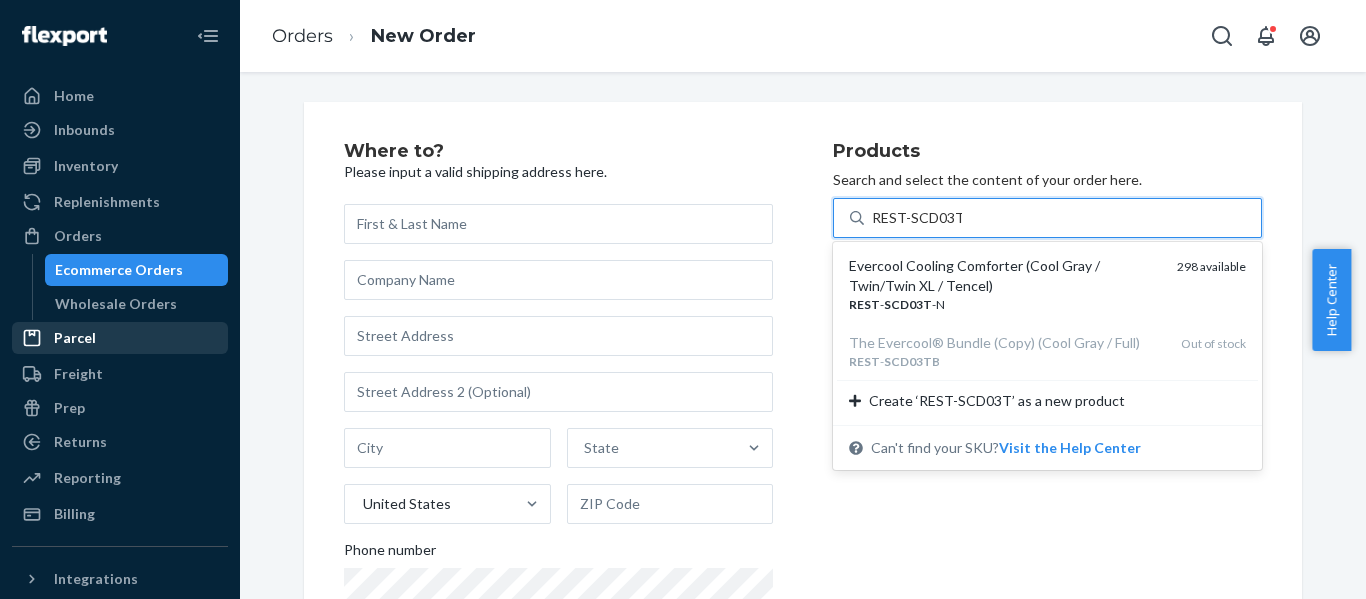 type on "REST-SCD03T" 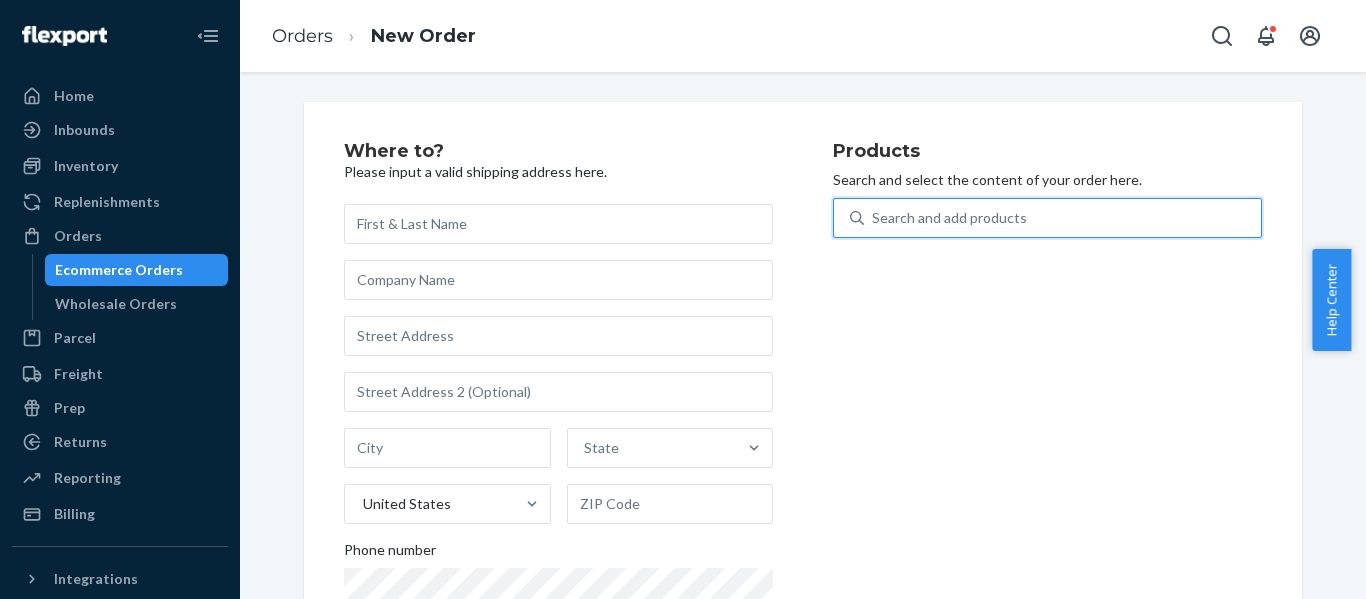 click on "Search and add products" at bounding box center (1062, 218) 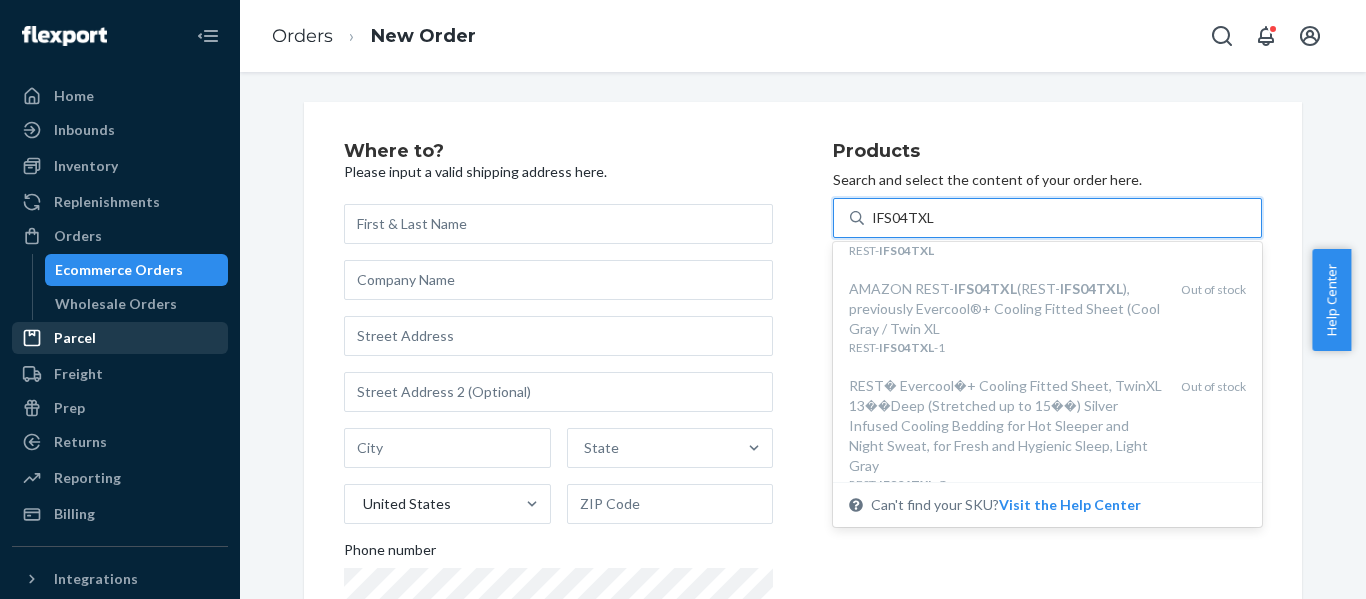 scroll, scrollTop: 0, scrollLeft: 0, axis: both 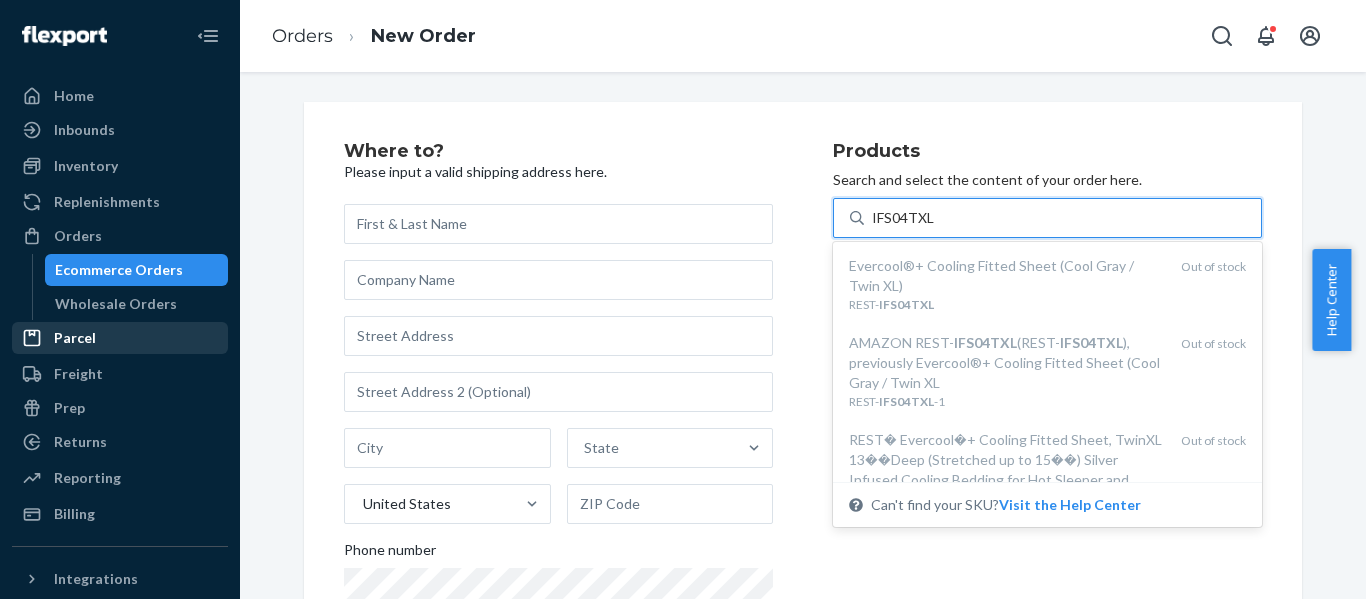 type on "IFS04TXL" 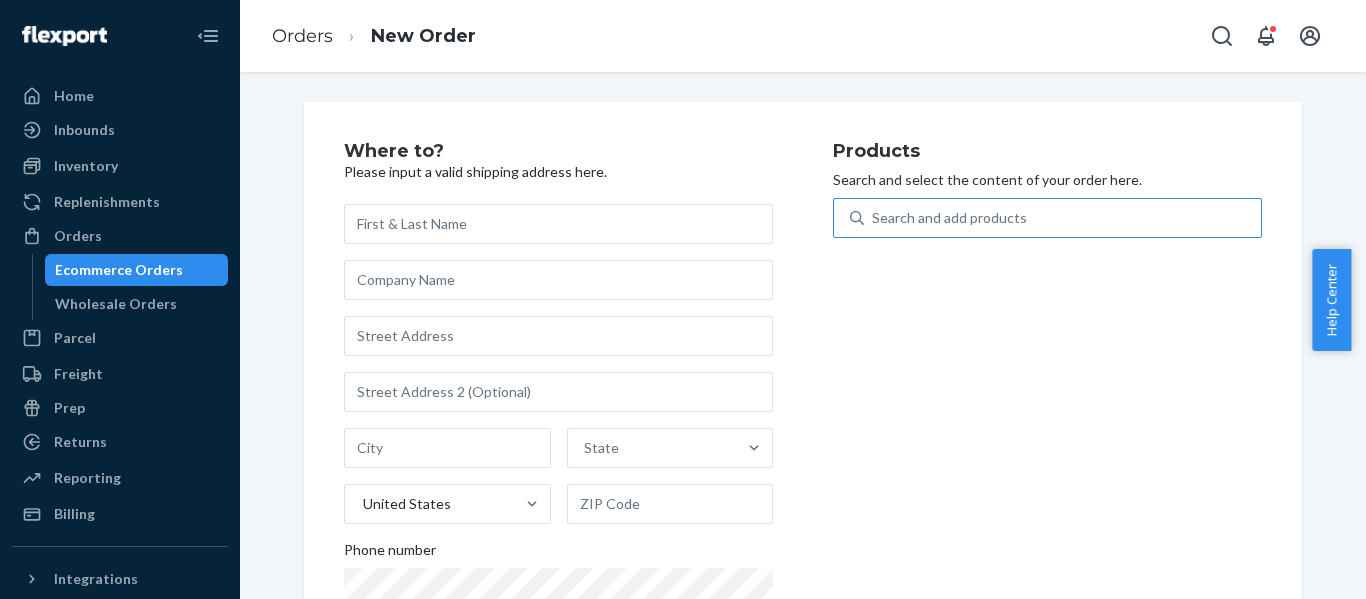 click on "Search and add products" at bounding box center (949, 218) 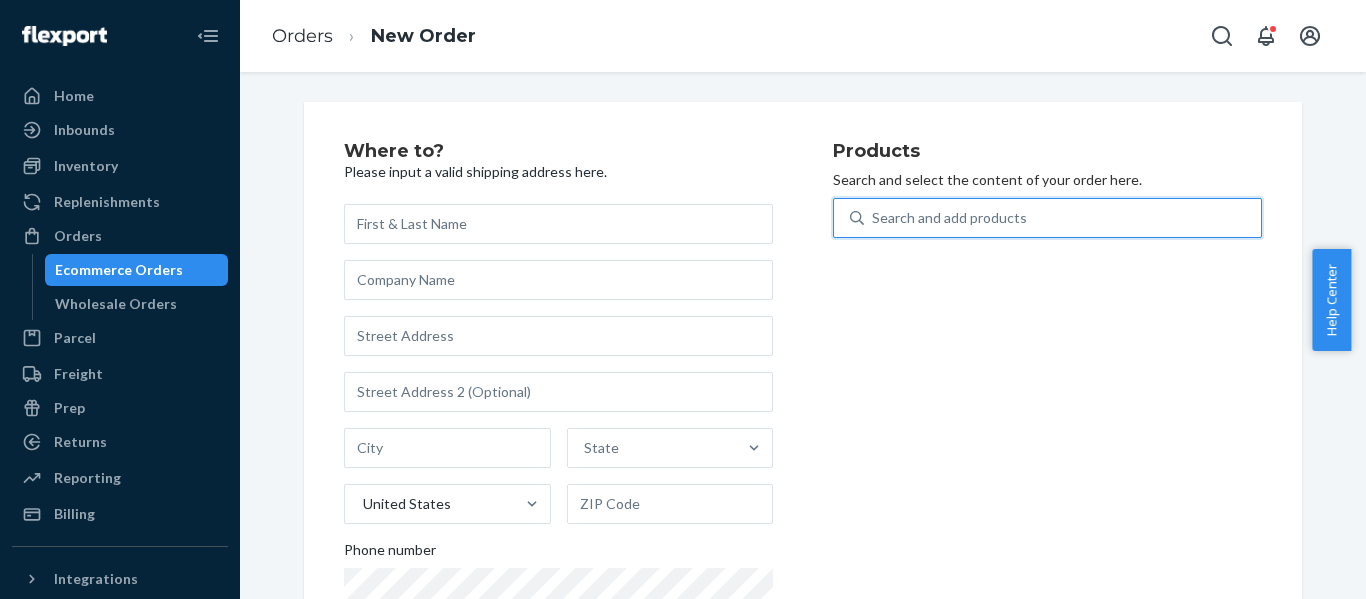 paste on "REST-ITS01FQD" 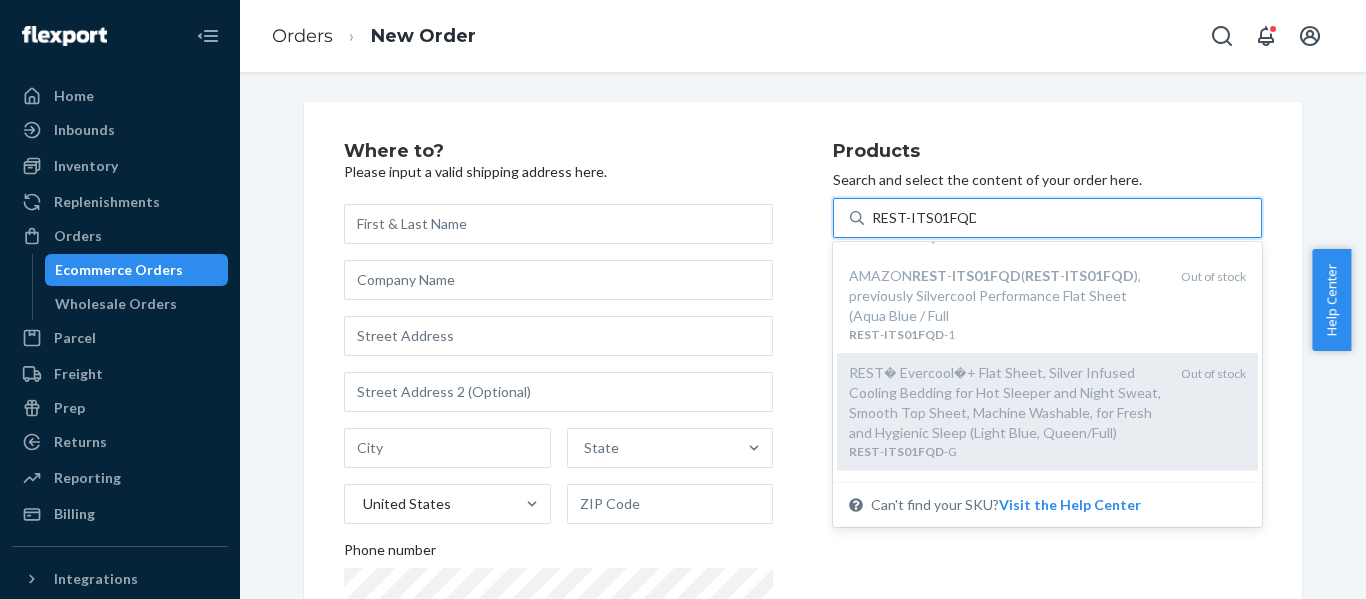 scroll, scrollTop: 100, scrollLeft: 0, axis: vertical 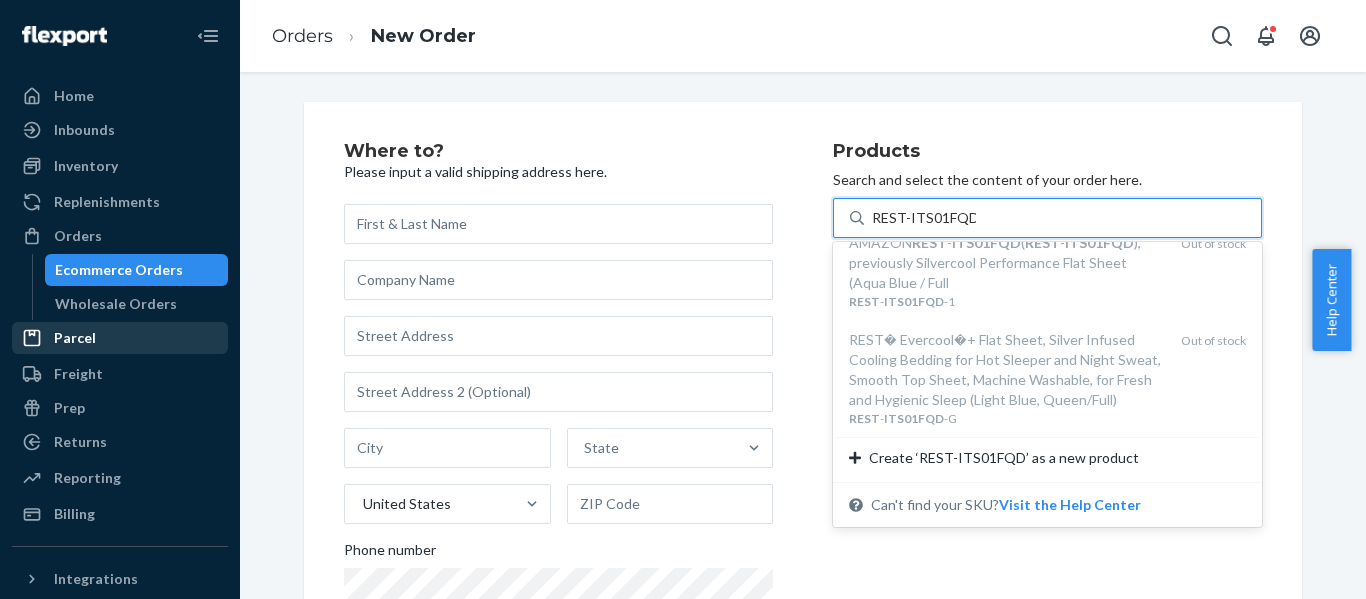 type on "REST-ITS01FQD" 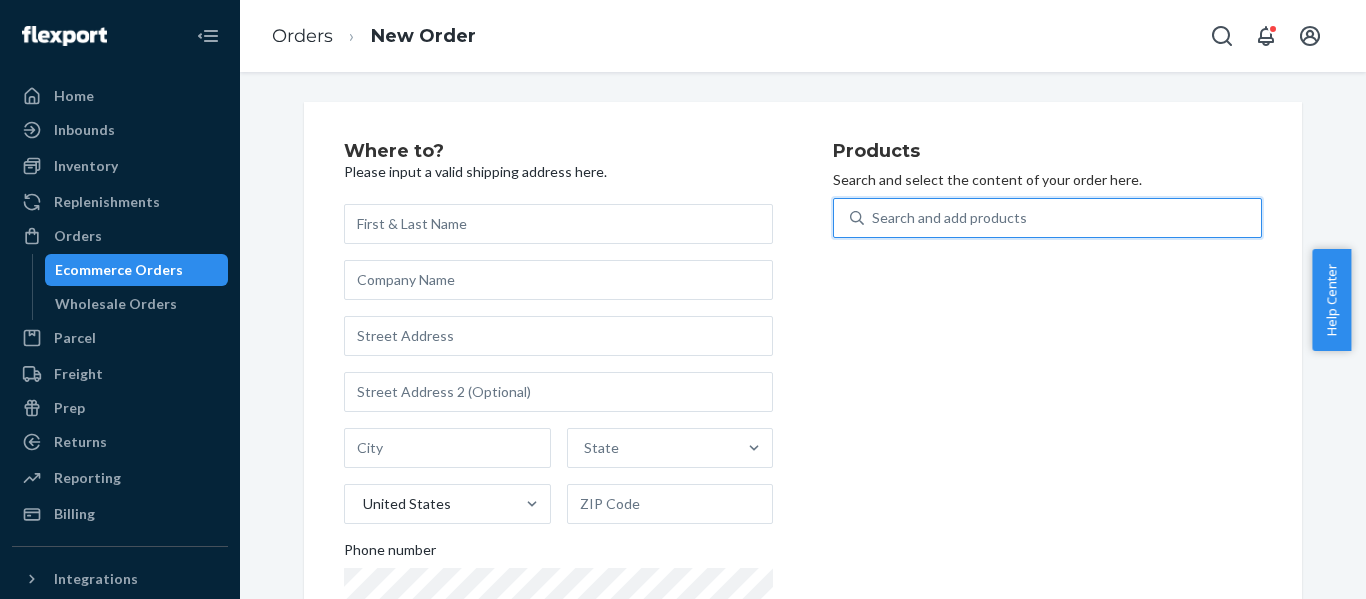 click on "Search and add products" at bounding box center [949, 218] 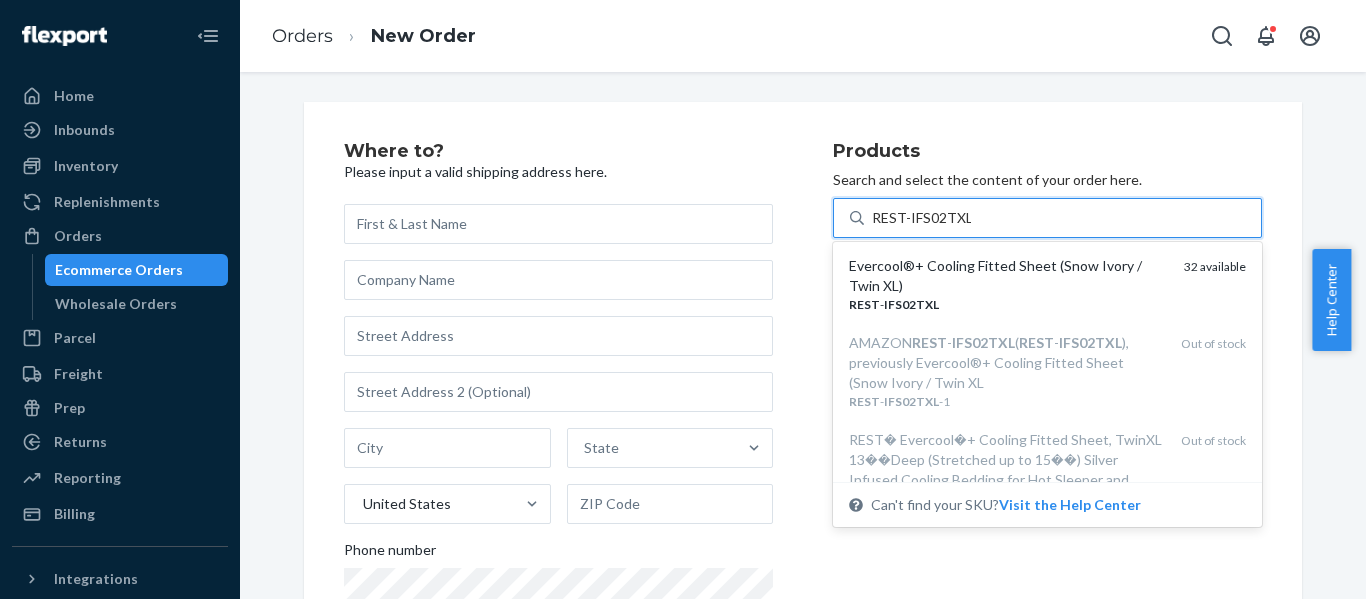type on "REST-IFS02TXL" 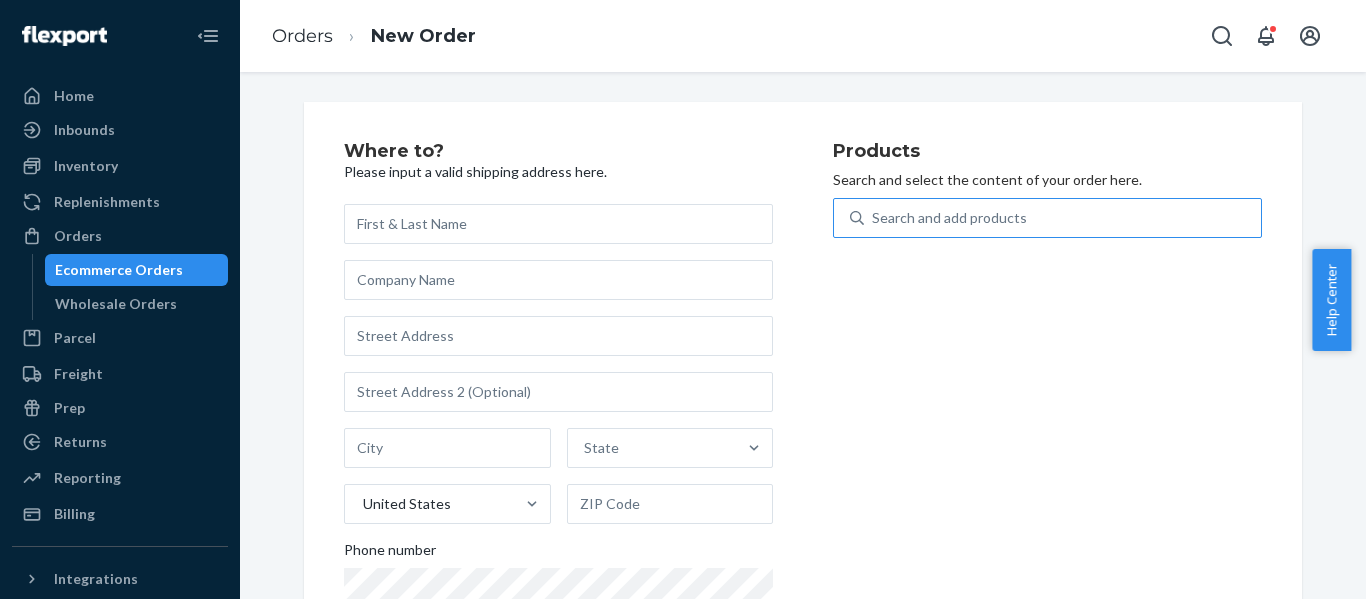 click on "Search and add products" at bounding box center (949, 218) 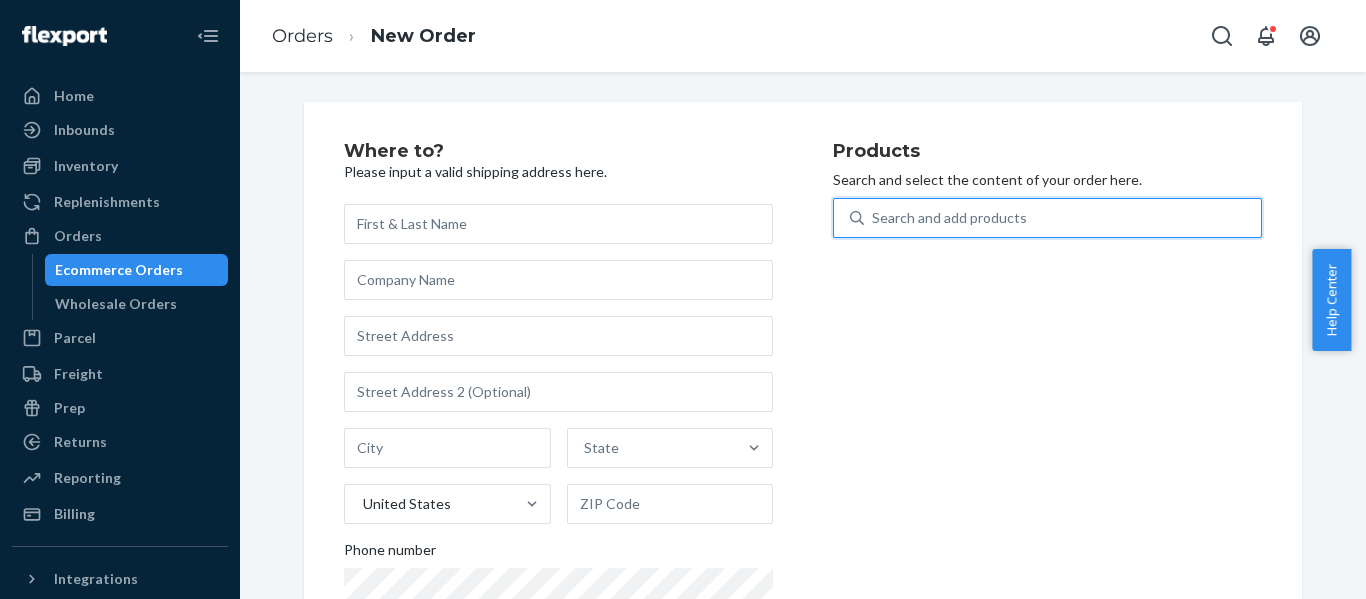 paste on "REST-IFS02TXL" 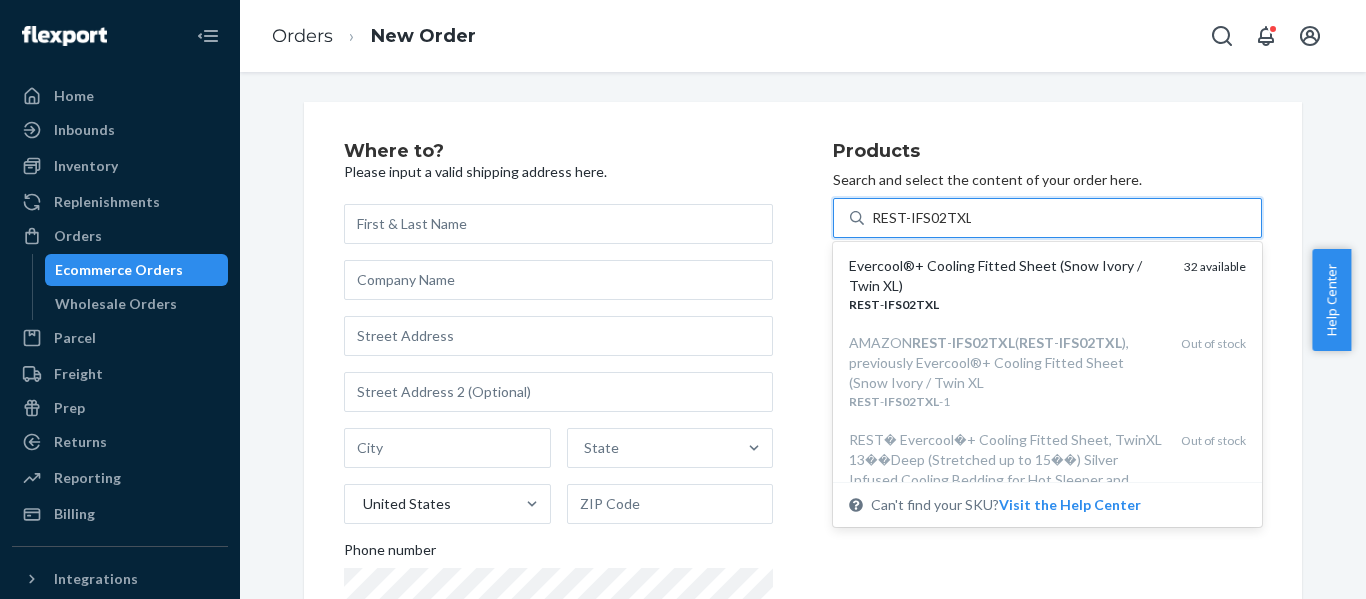 type on "REST-IFS02TXL" 